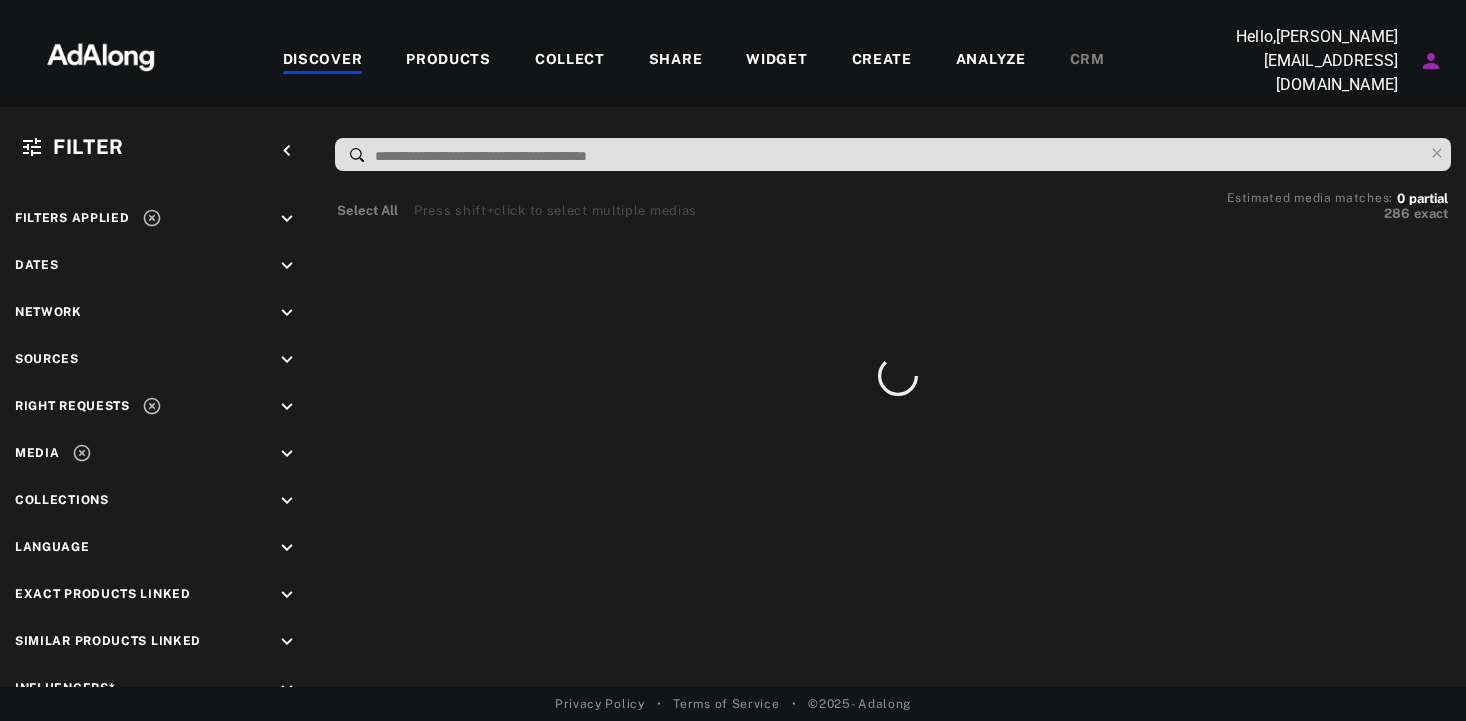 scroll, scrollTop: 0, scrollLeft: 0, axis: both 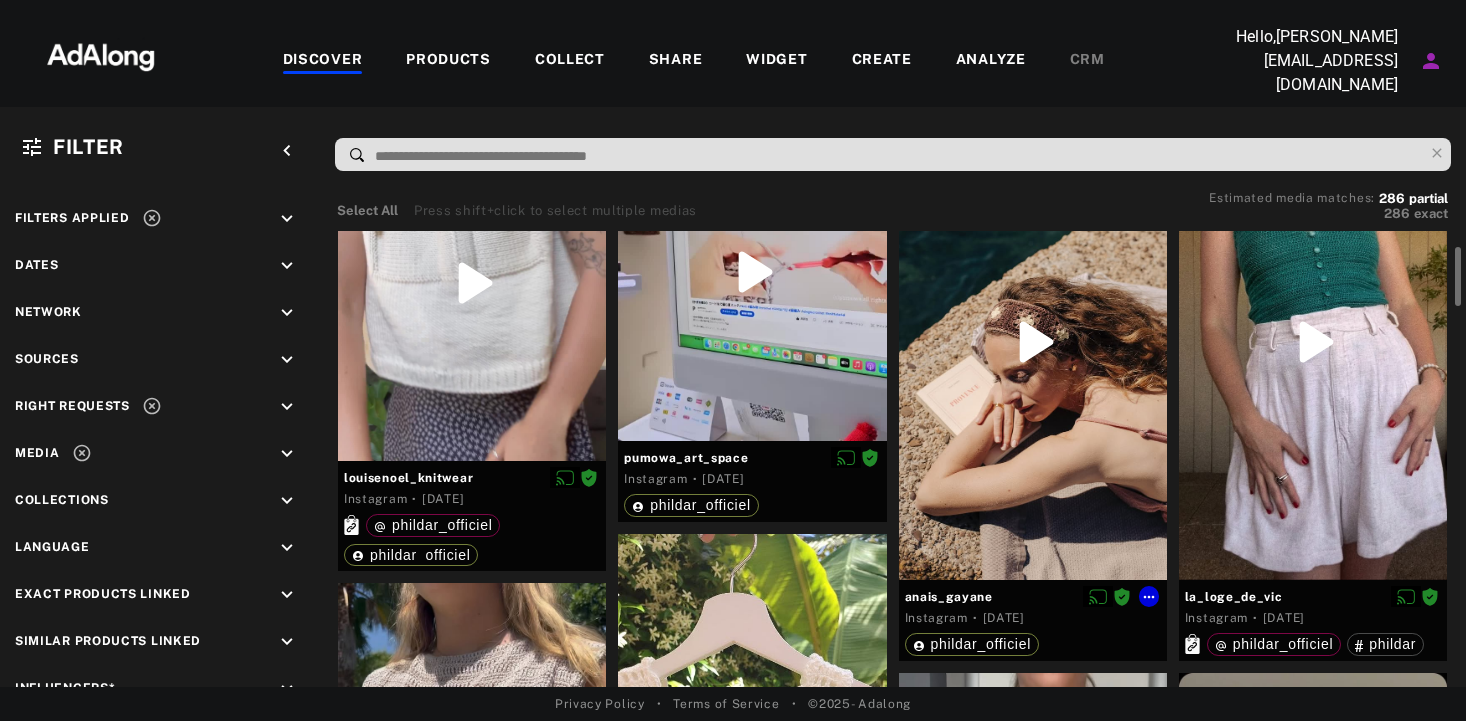 click at bounding box center [1033, 342] 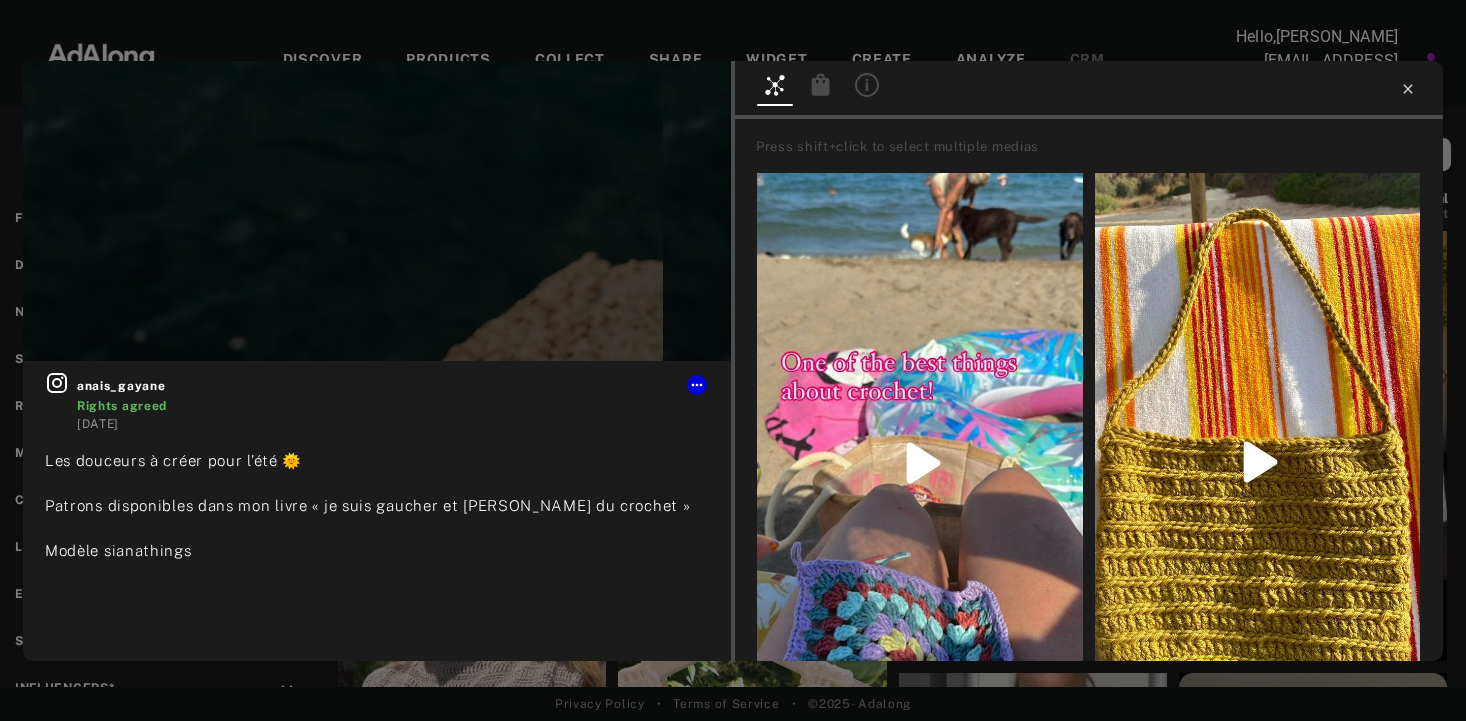 click 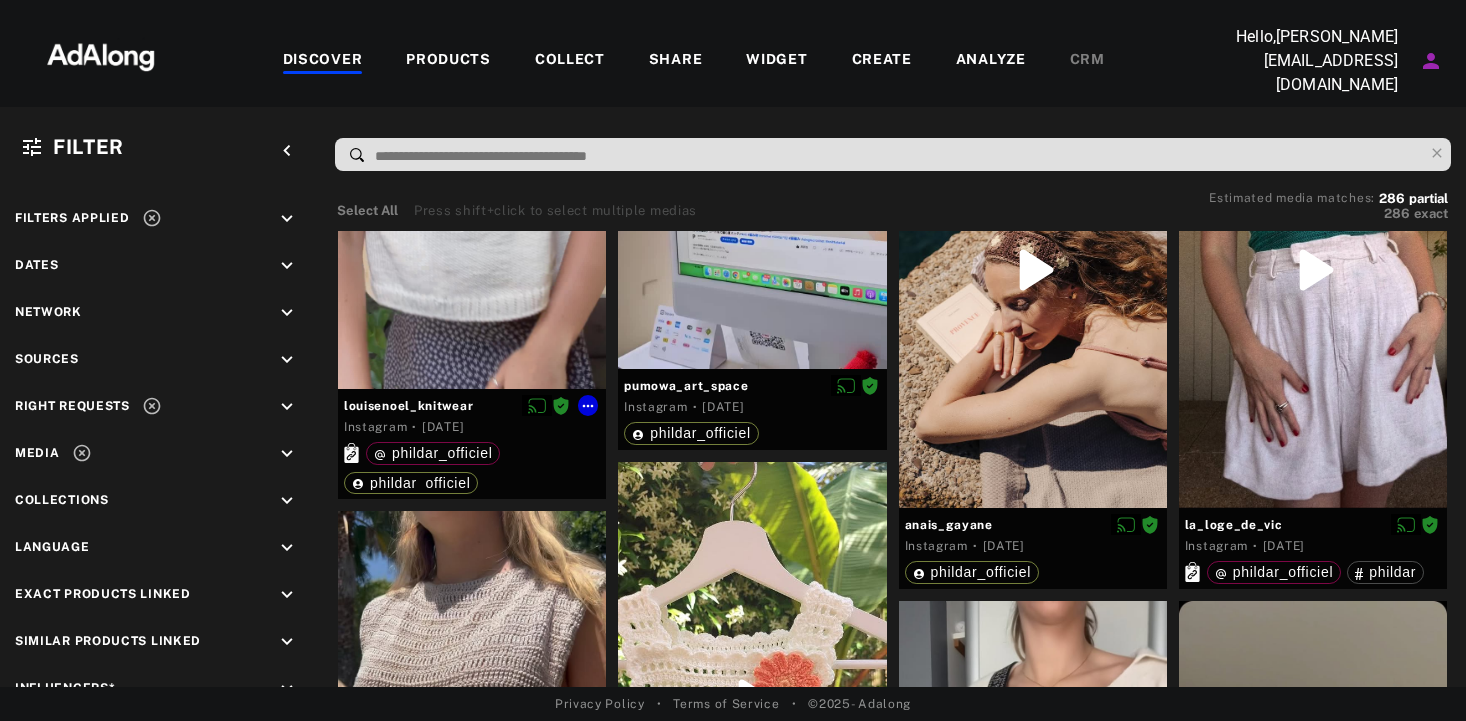scroll, scrollTop: 0, scrollLeft: 0, axis: both 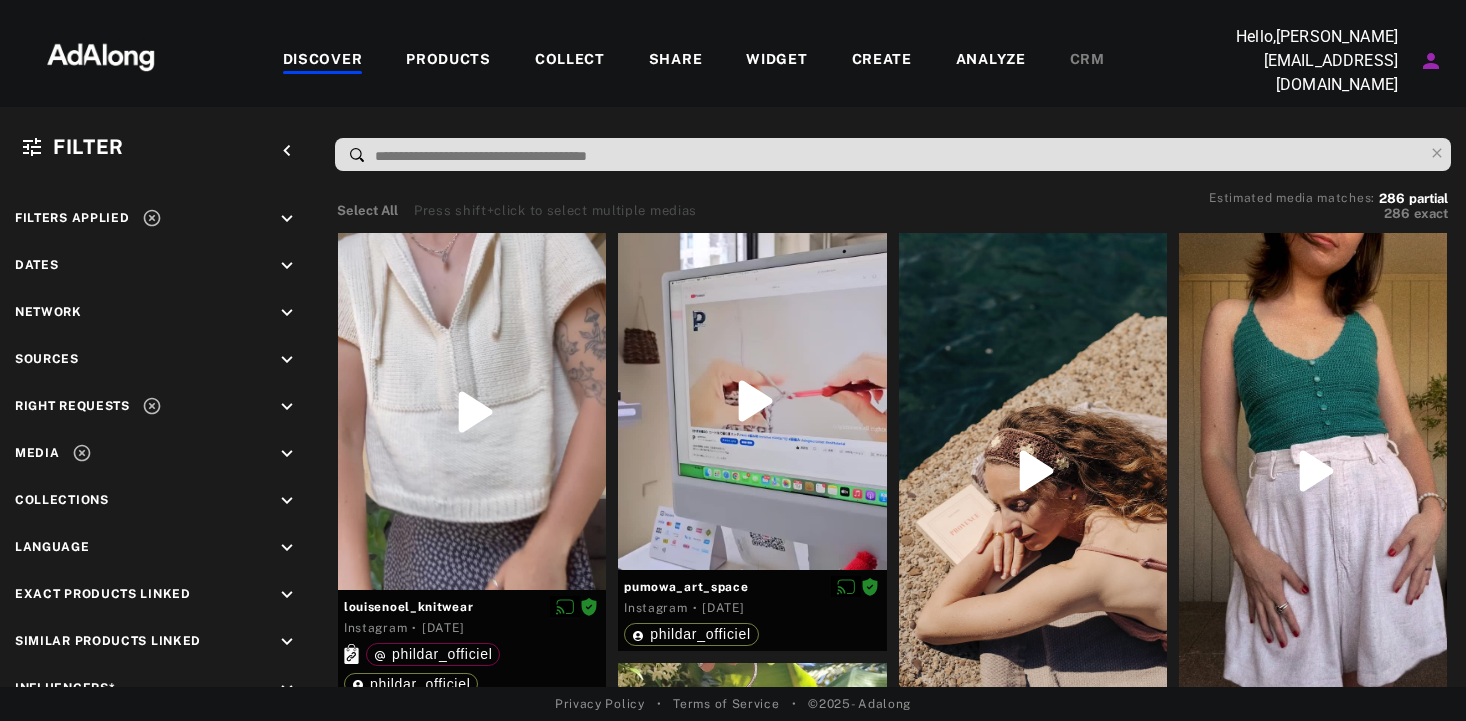 click on "Filter" at bounding box center [88, 147] 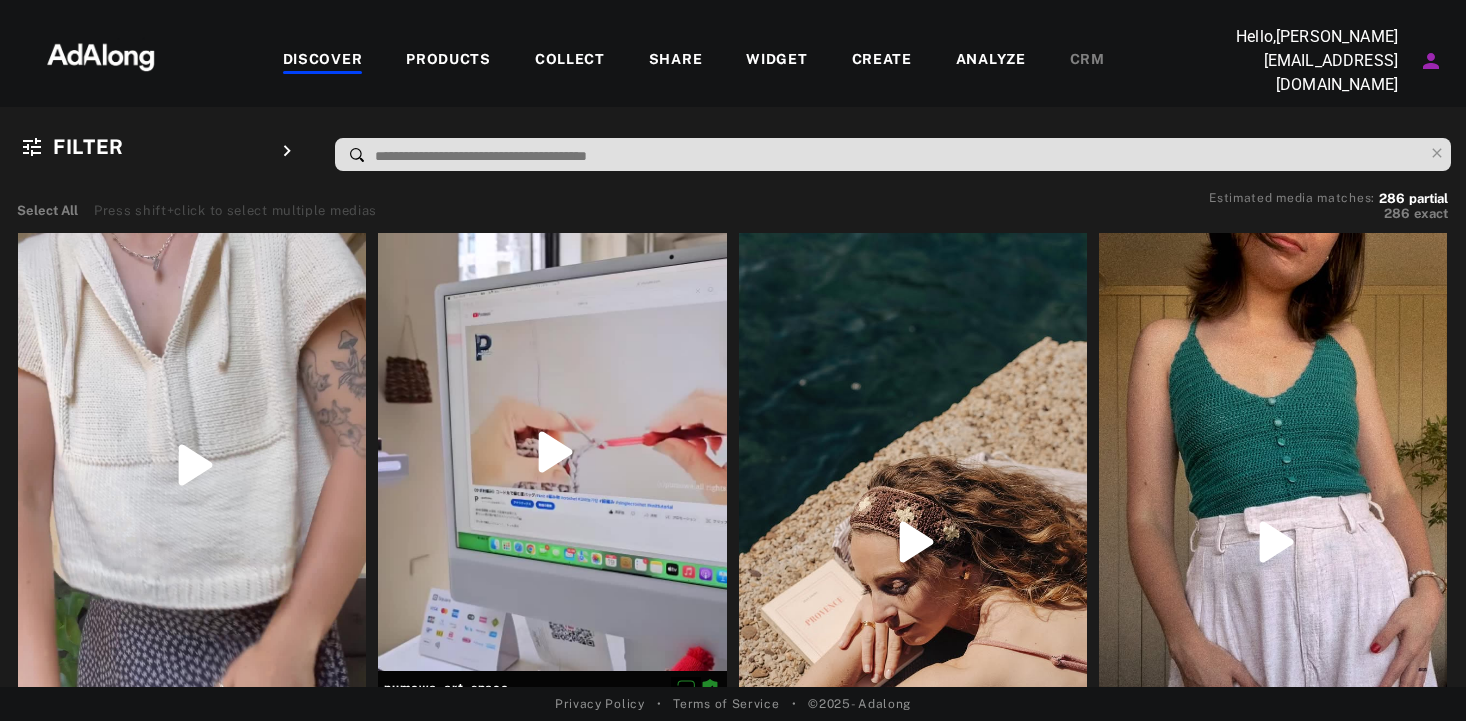 click on "Filter" at bounding box center [88, 147] 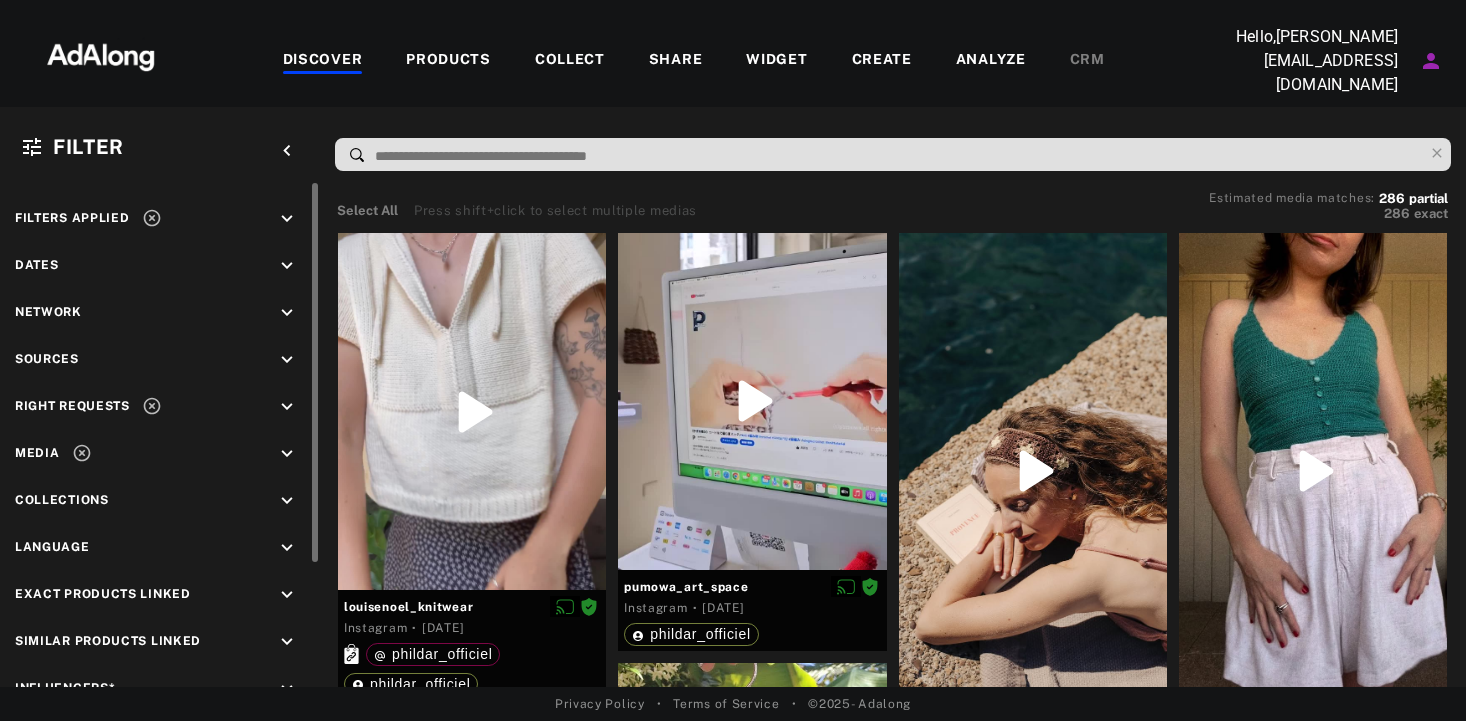 click on "keyboard_arrow_down" at bounding box center [287, 454] 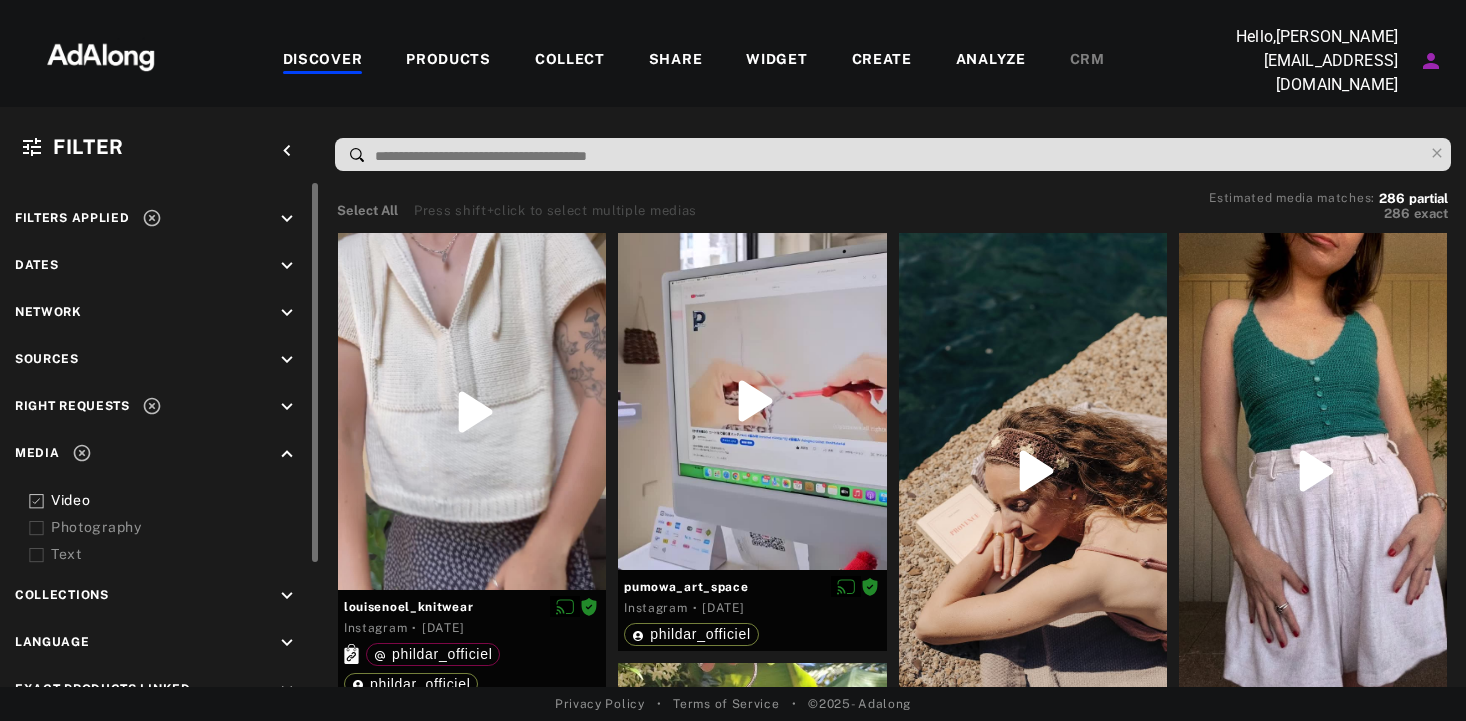 click 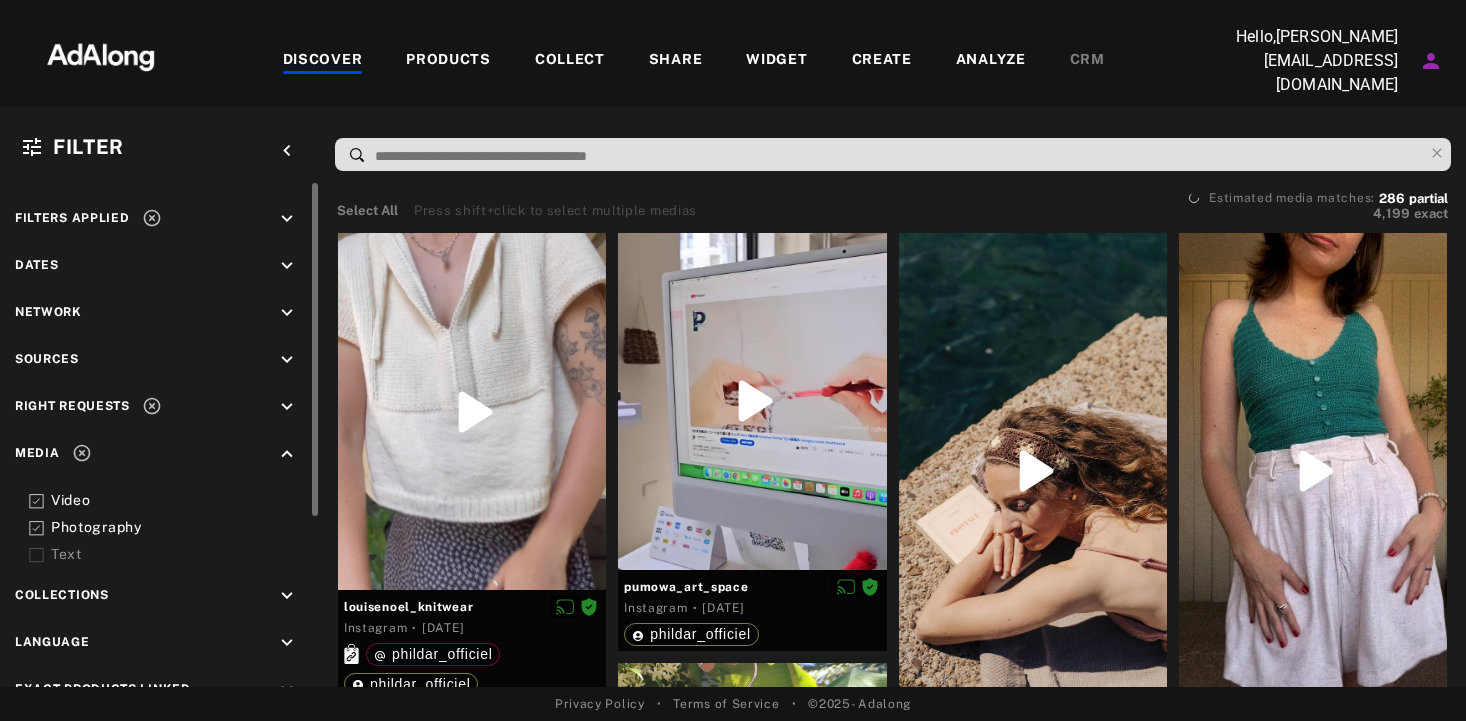 click 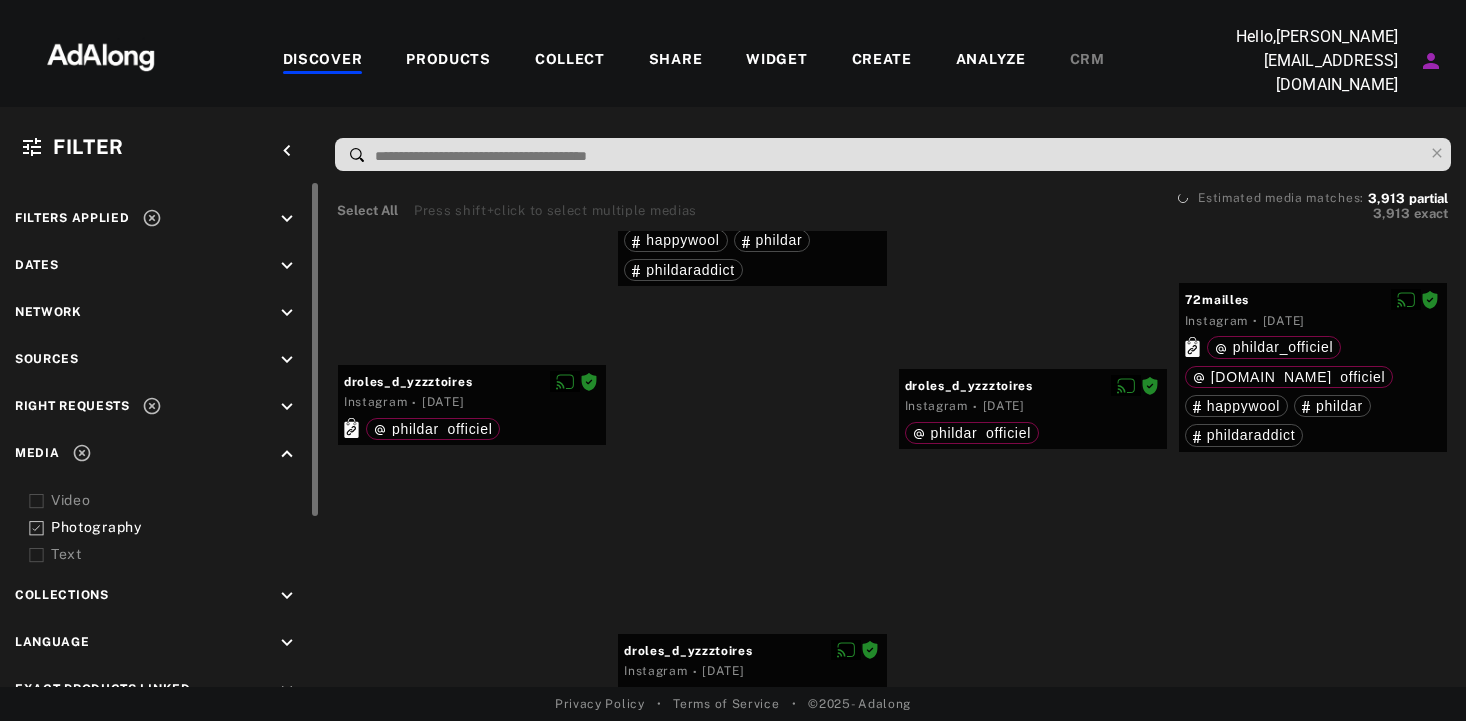 scroll, scrollTop: 29408, scrollLeft: 0, axis: vertical 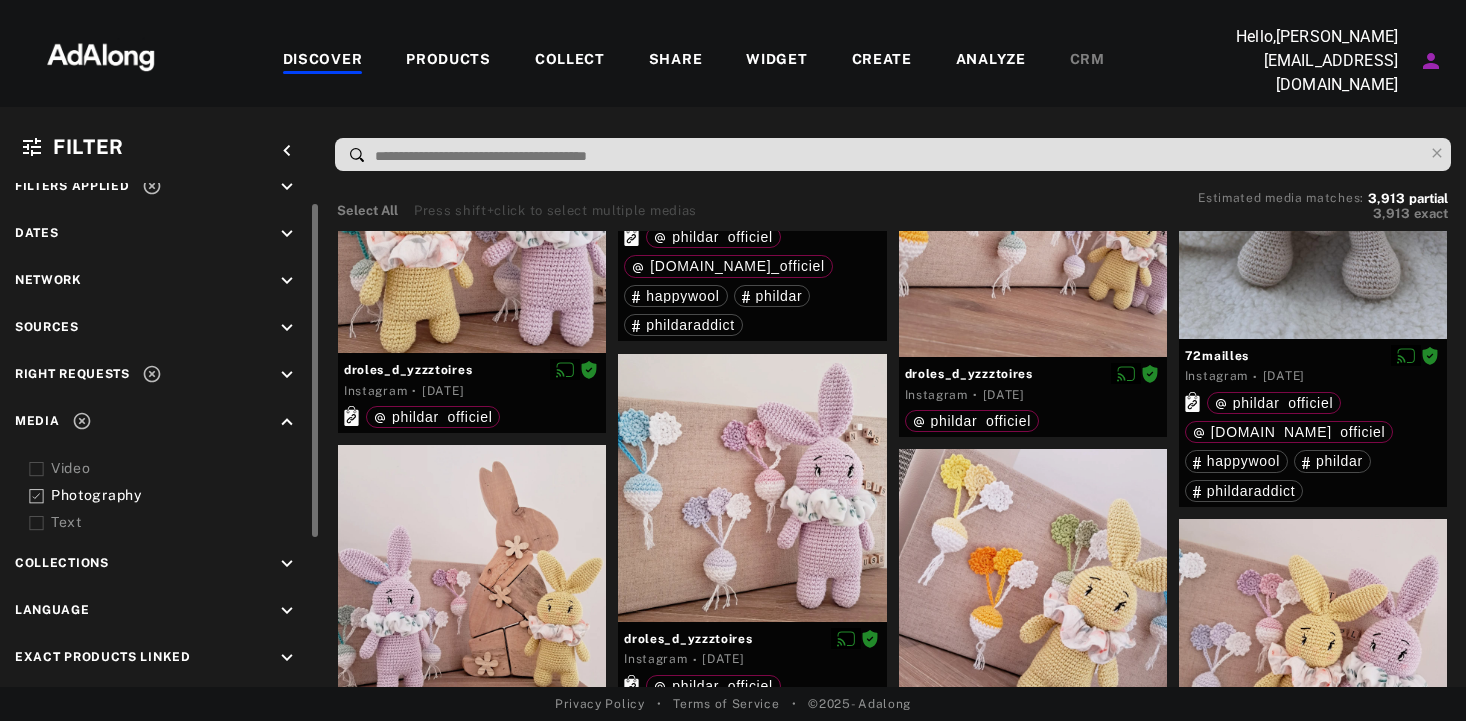 click on "keyboard_arrow_down" at bounding box center [287, 187] 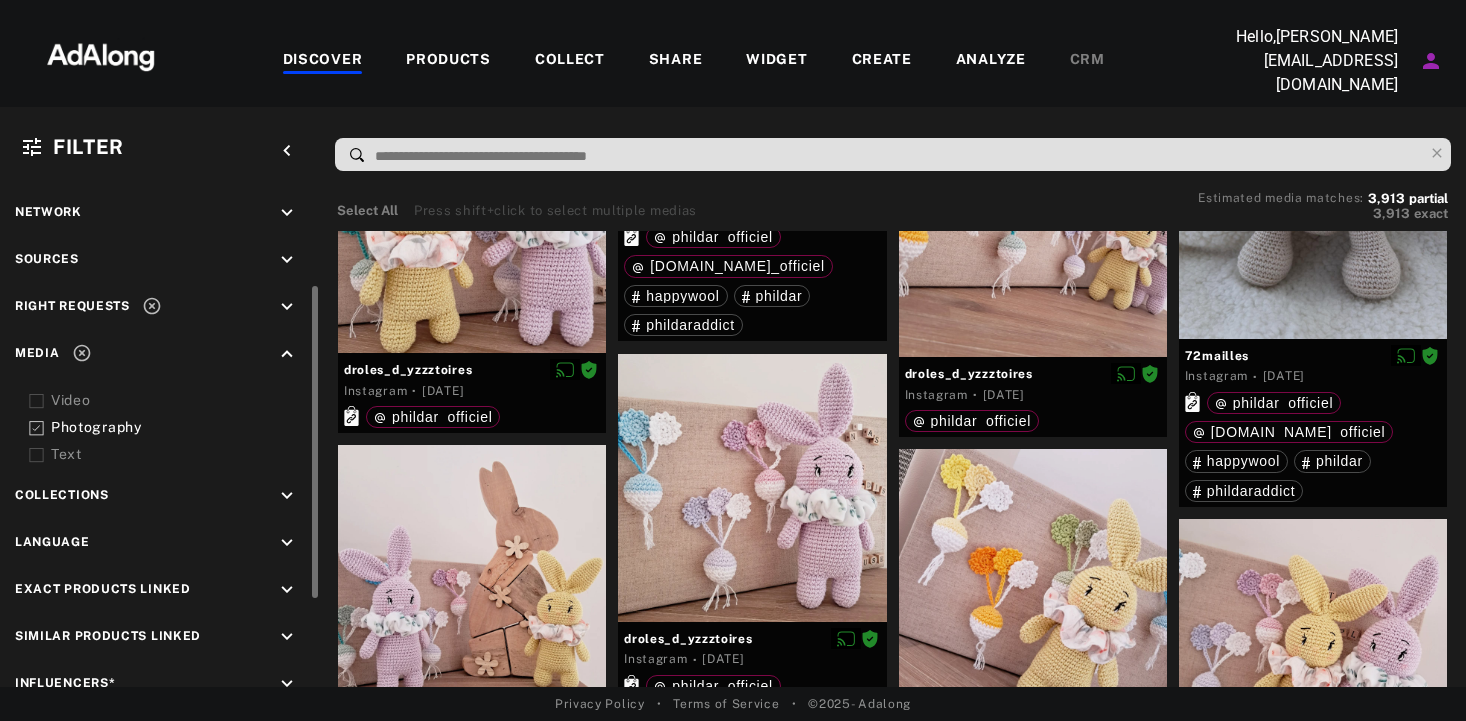 scroll, scrollTop: 162, scrollLeft: 0, axis: vertical 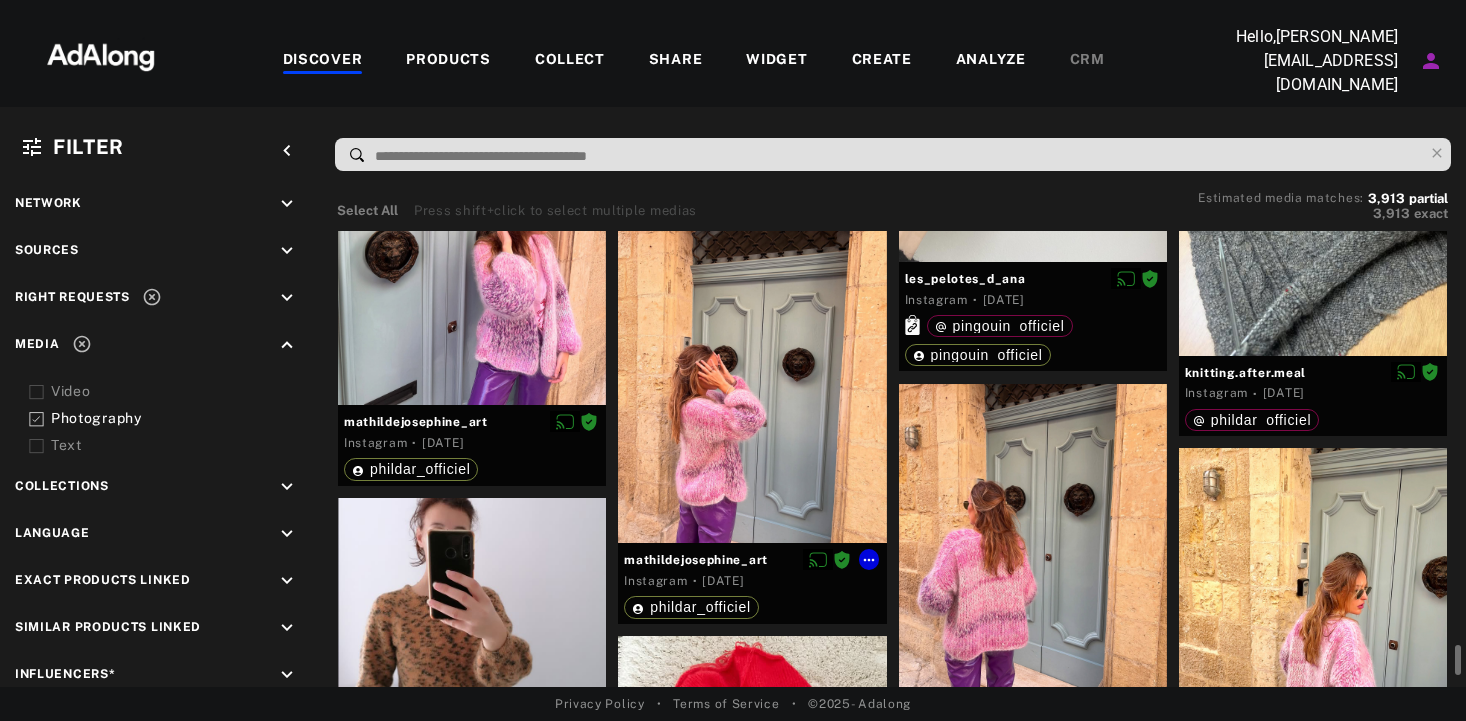 click at bounding box center [752, 375] 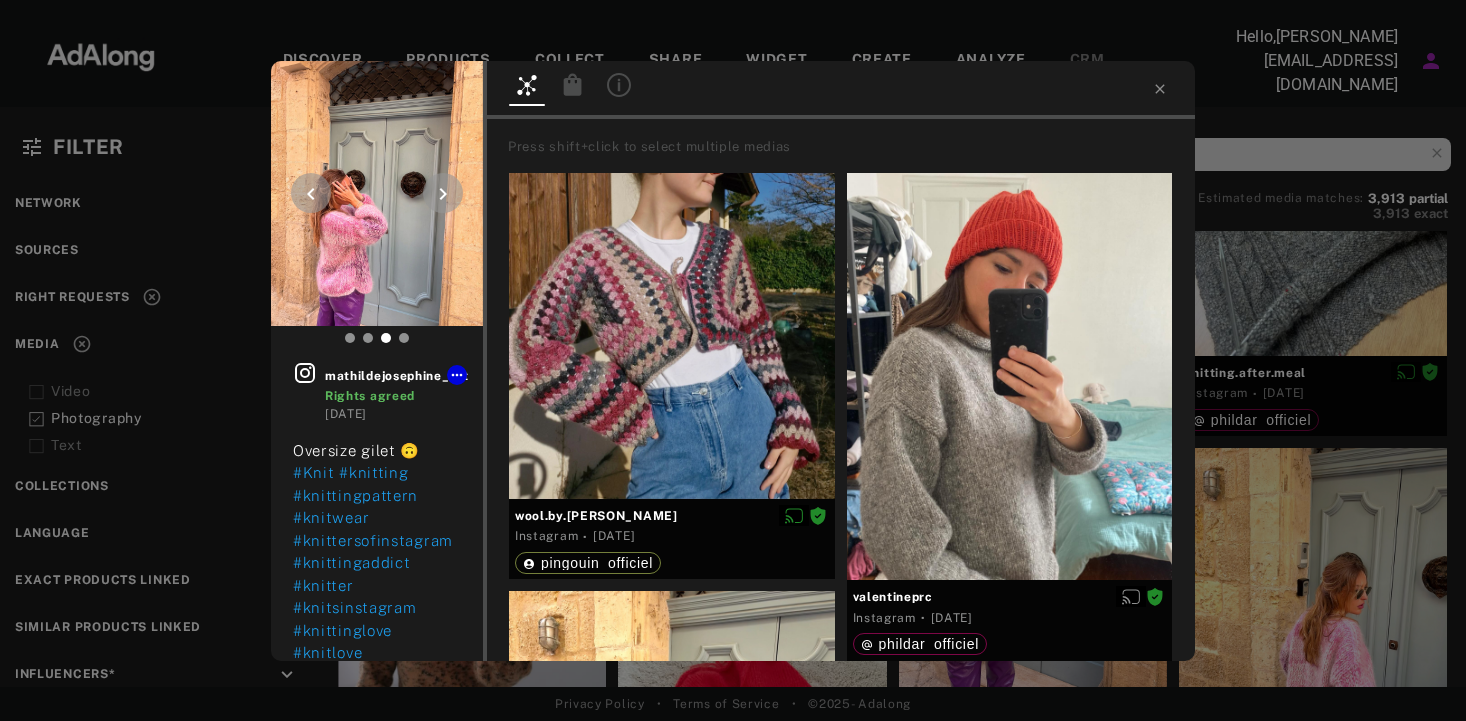 click at bounding box center (377, 193) 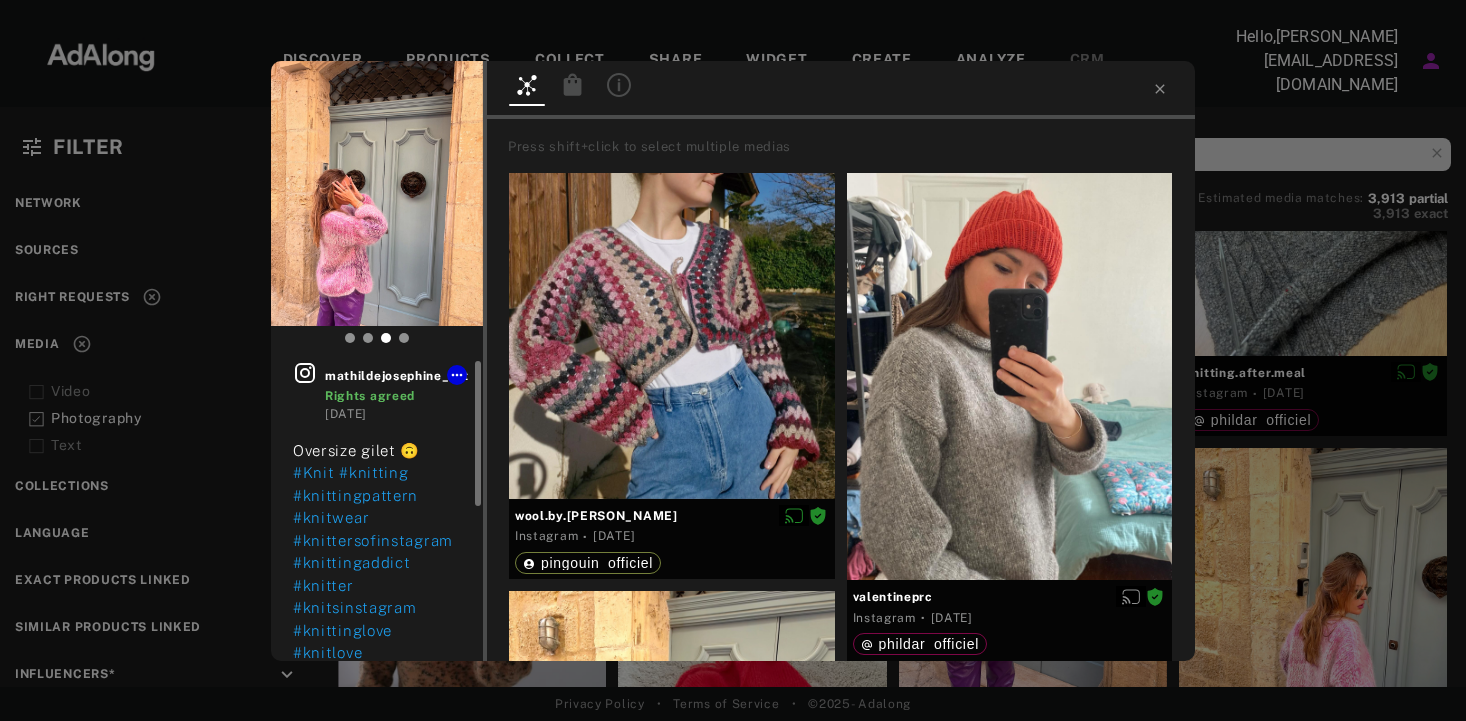 click on "mathildejosephine_art" at bounding box center (397, 376) 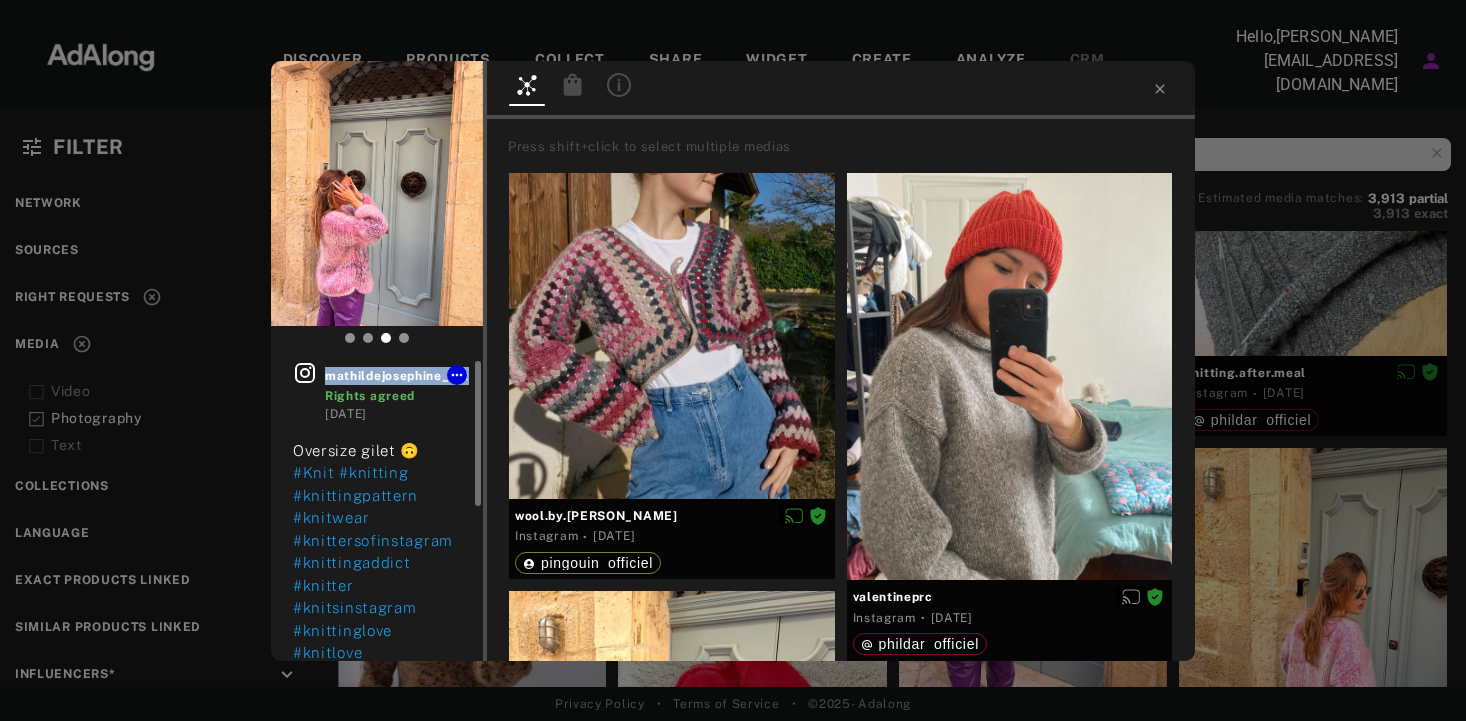 drag, startPoint x: 328, startPoint y: 378, endPoint x: 466, endPoint y: 375, distance: 138.03261 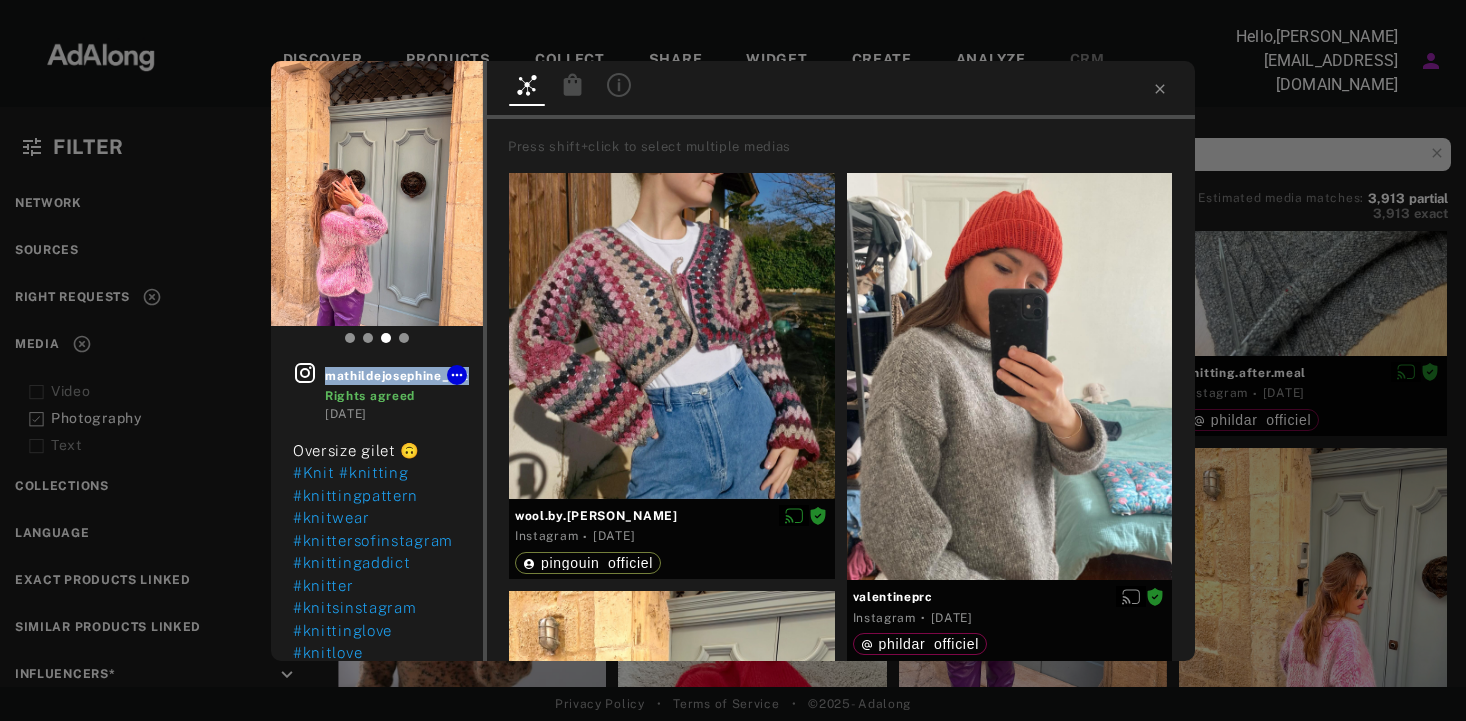 copy on "mathildejosephine_art" 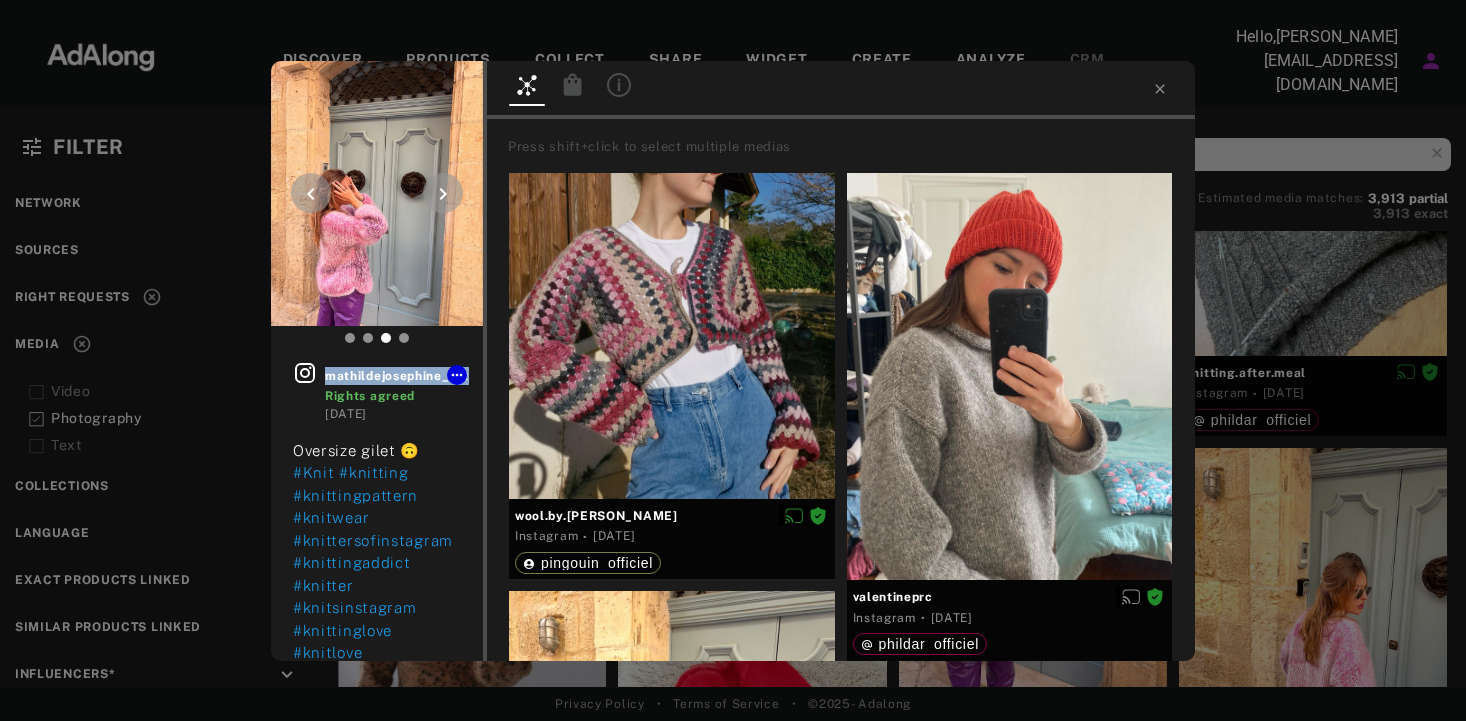 click 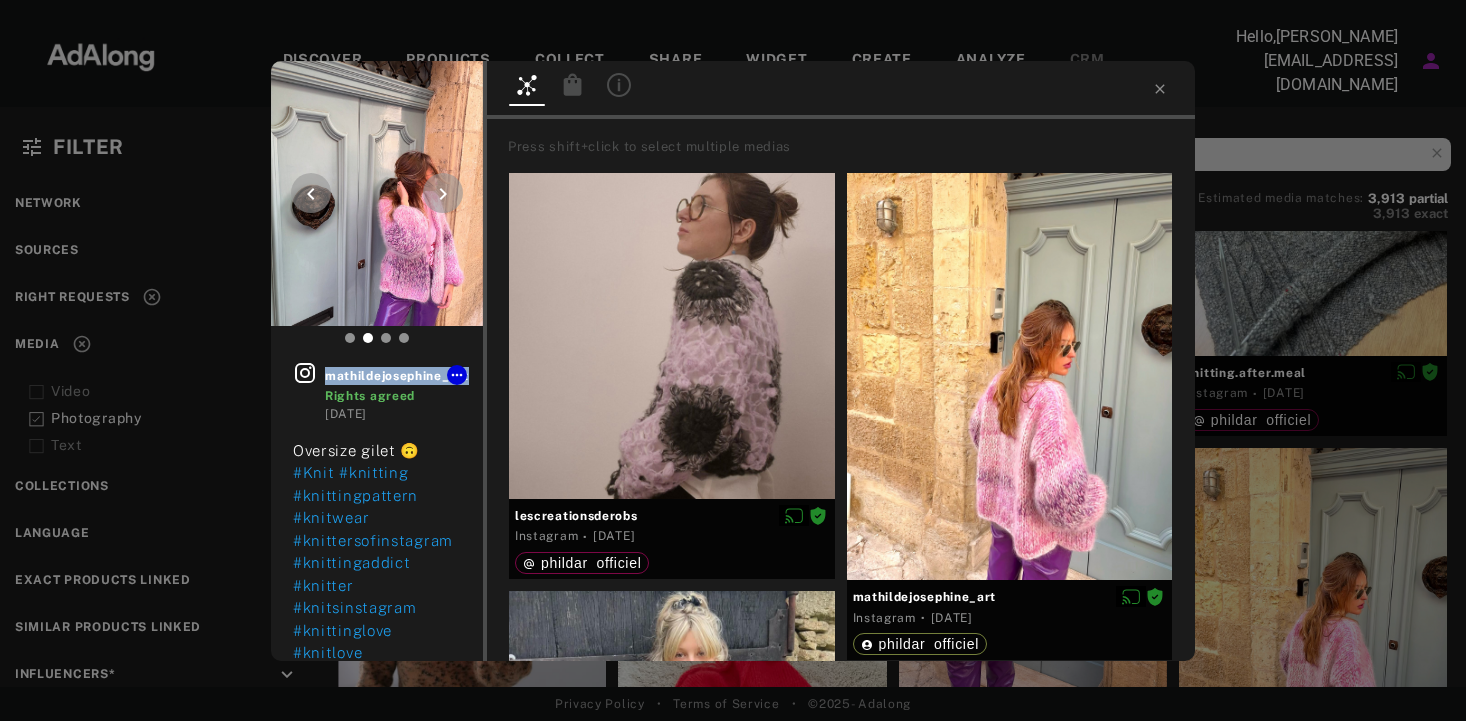 click 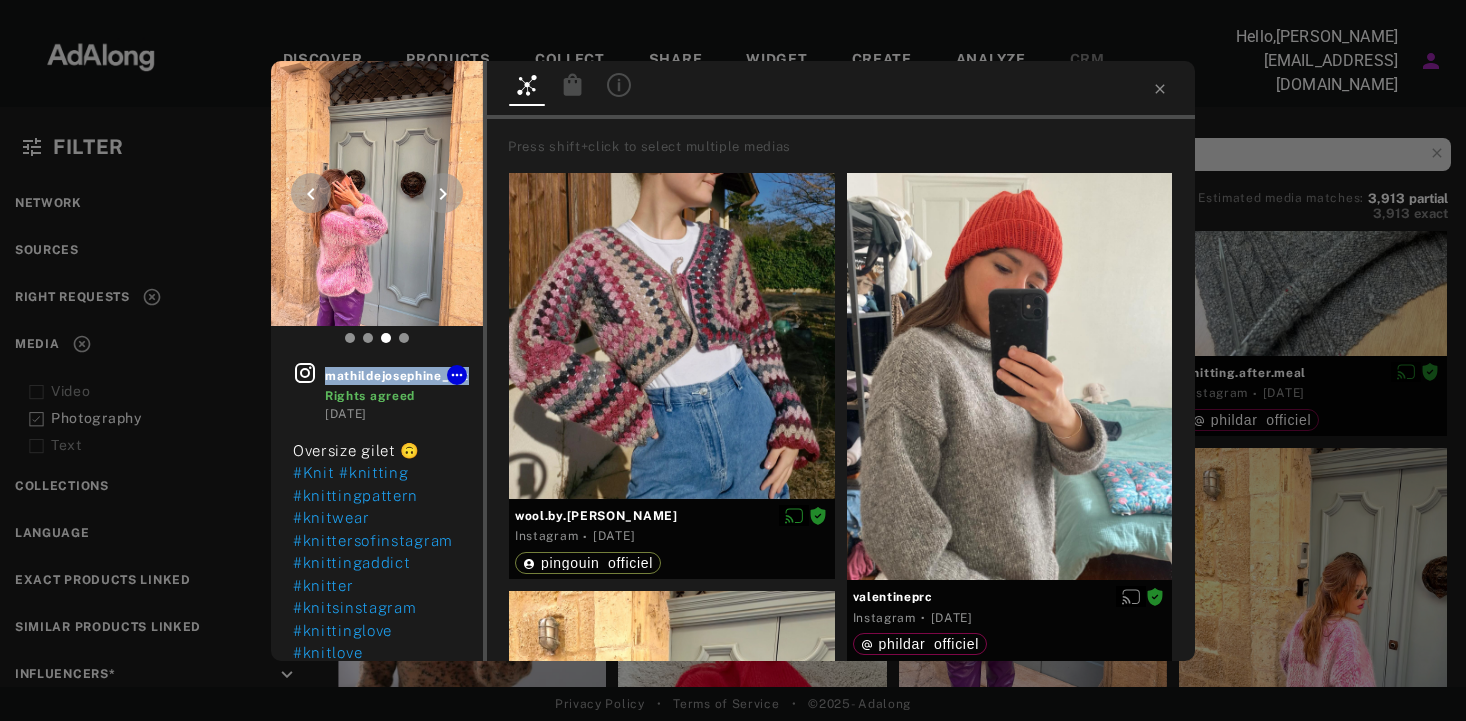 click 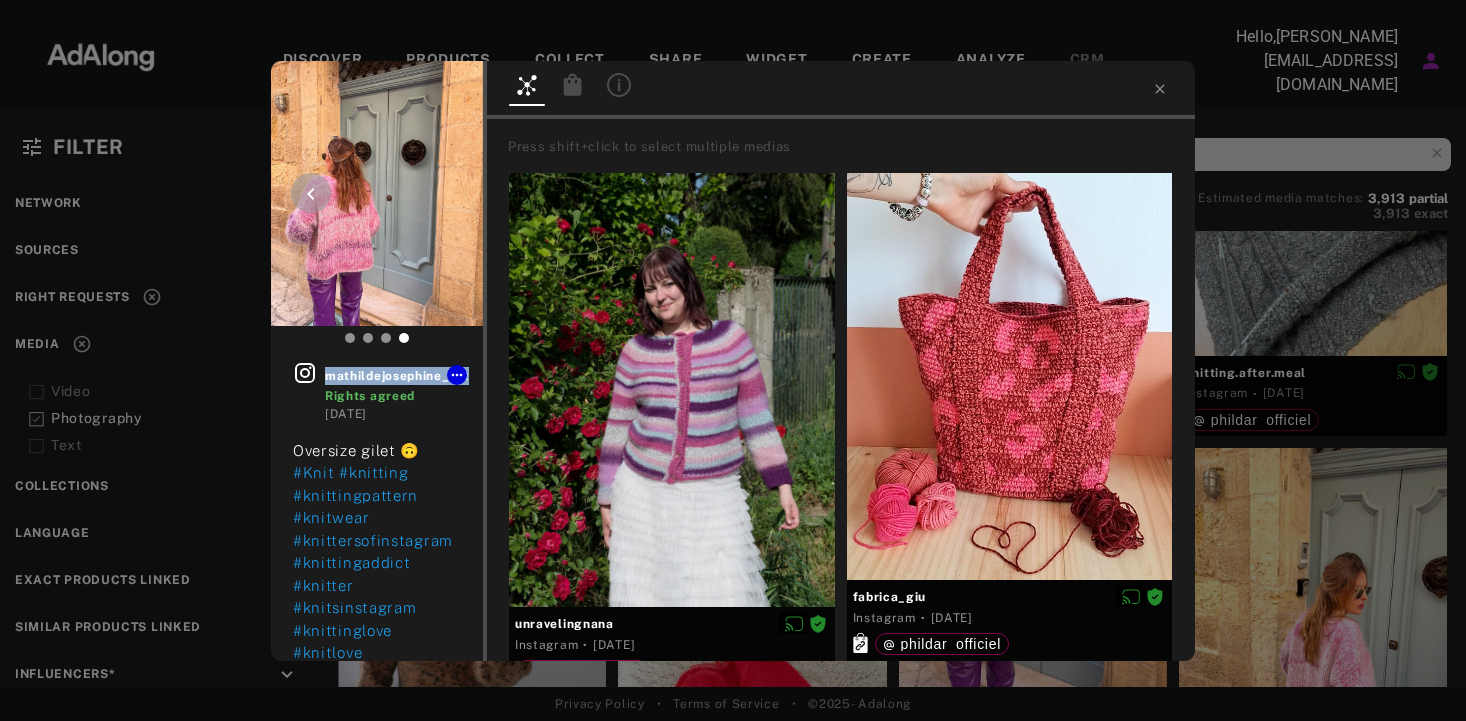 click 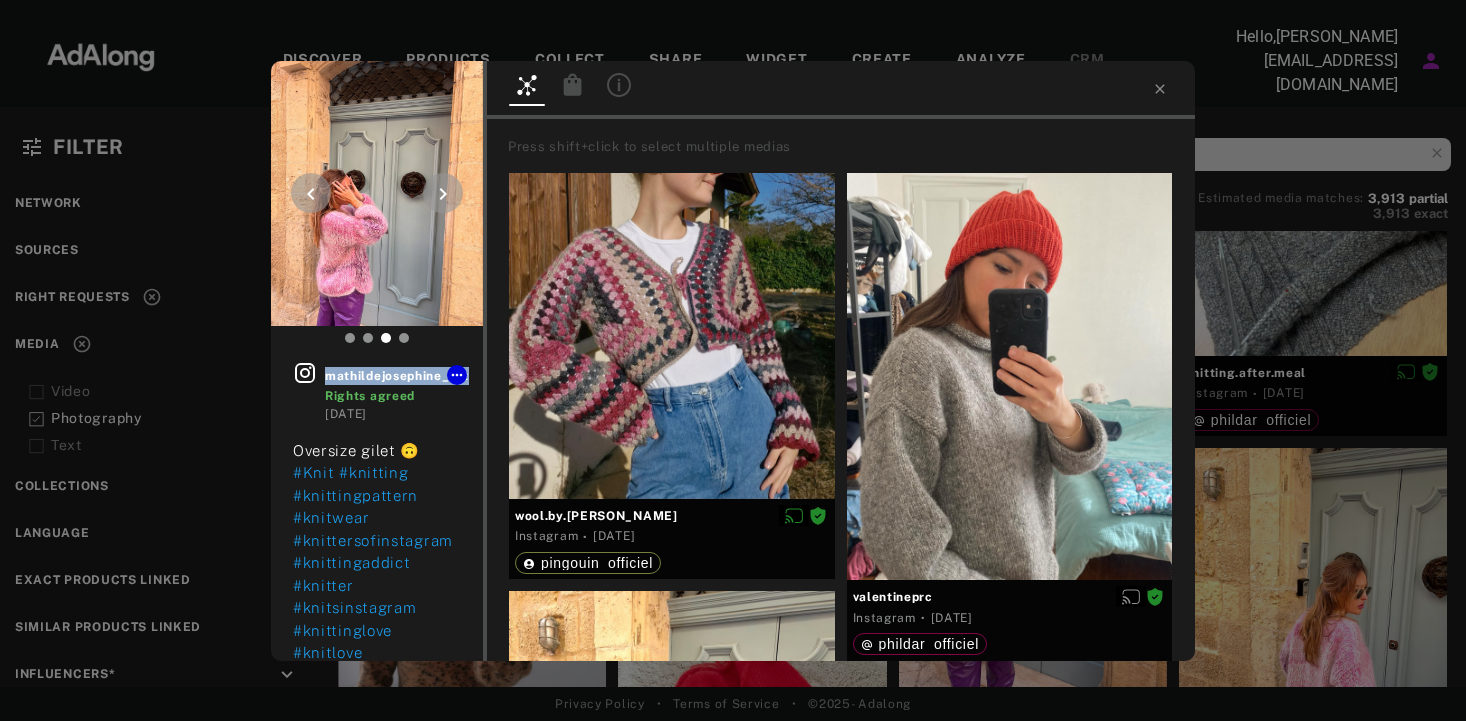 click 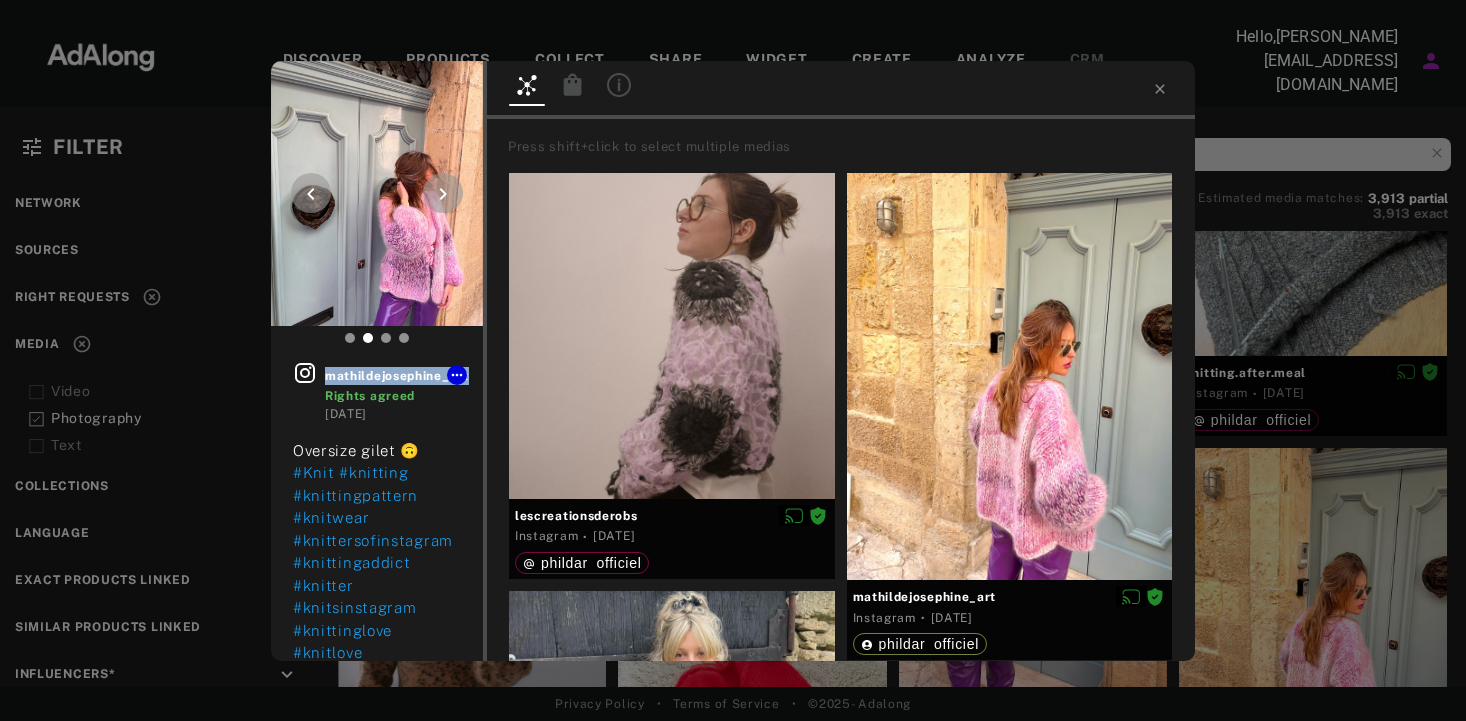 click 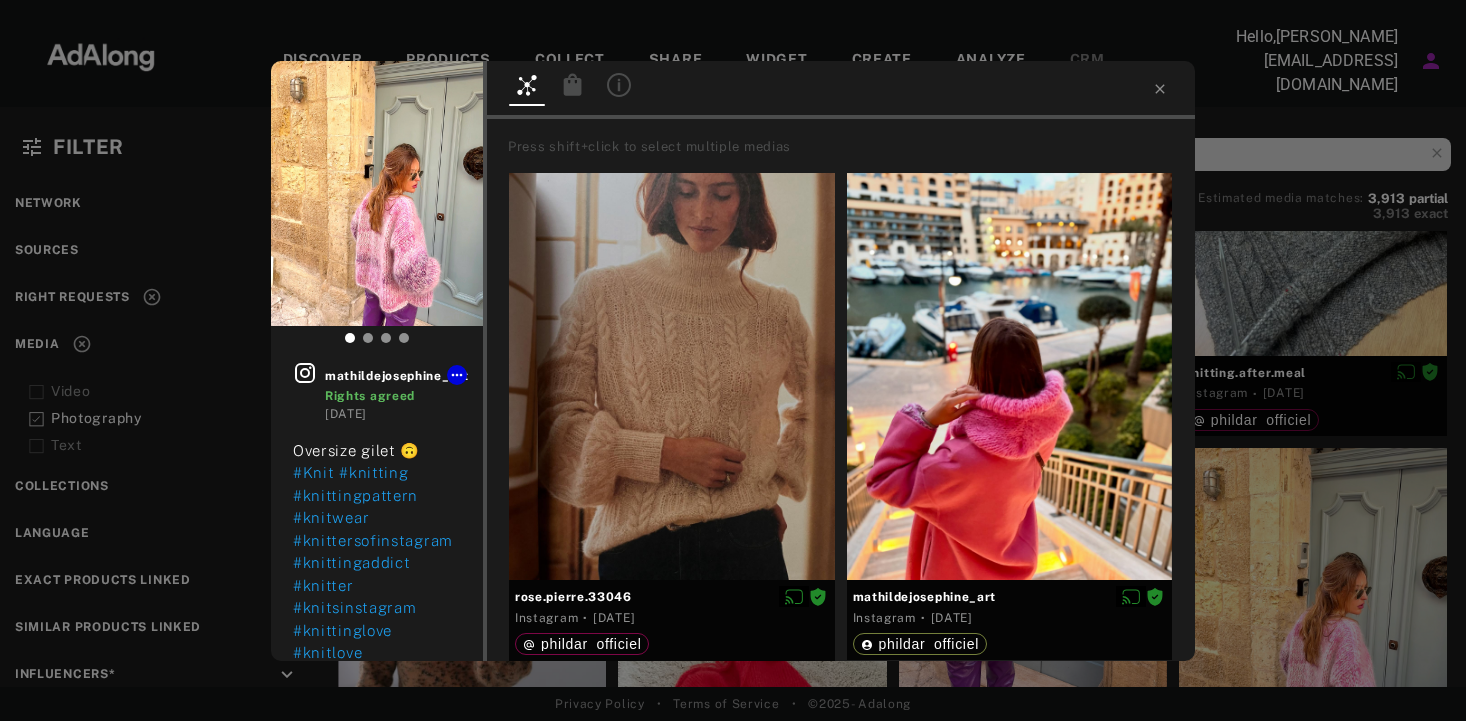 click at bounding box center (841, 90) 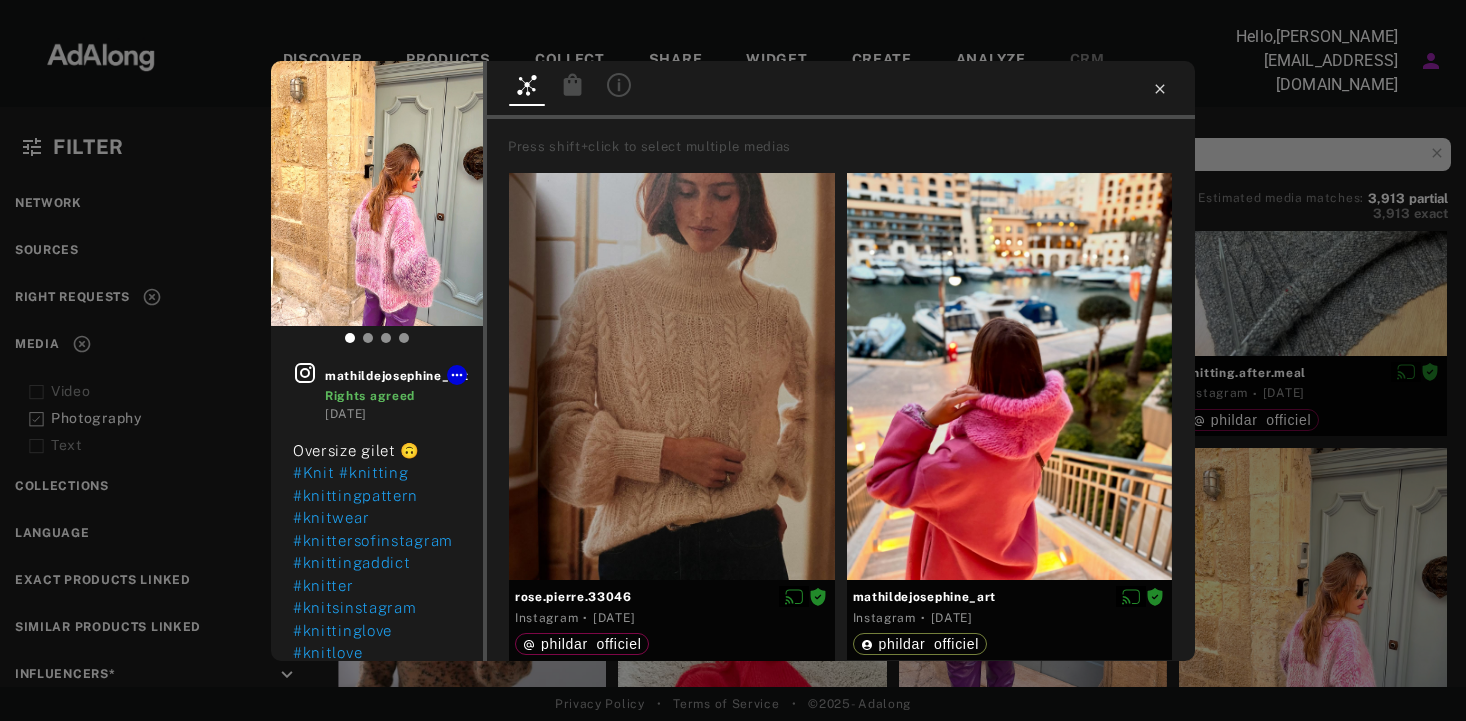 click 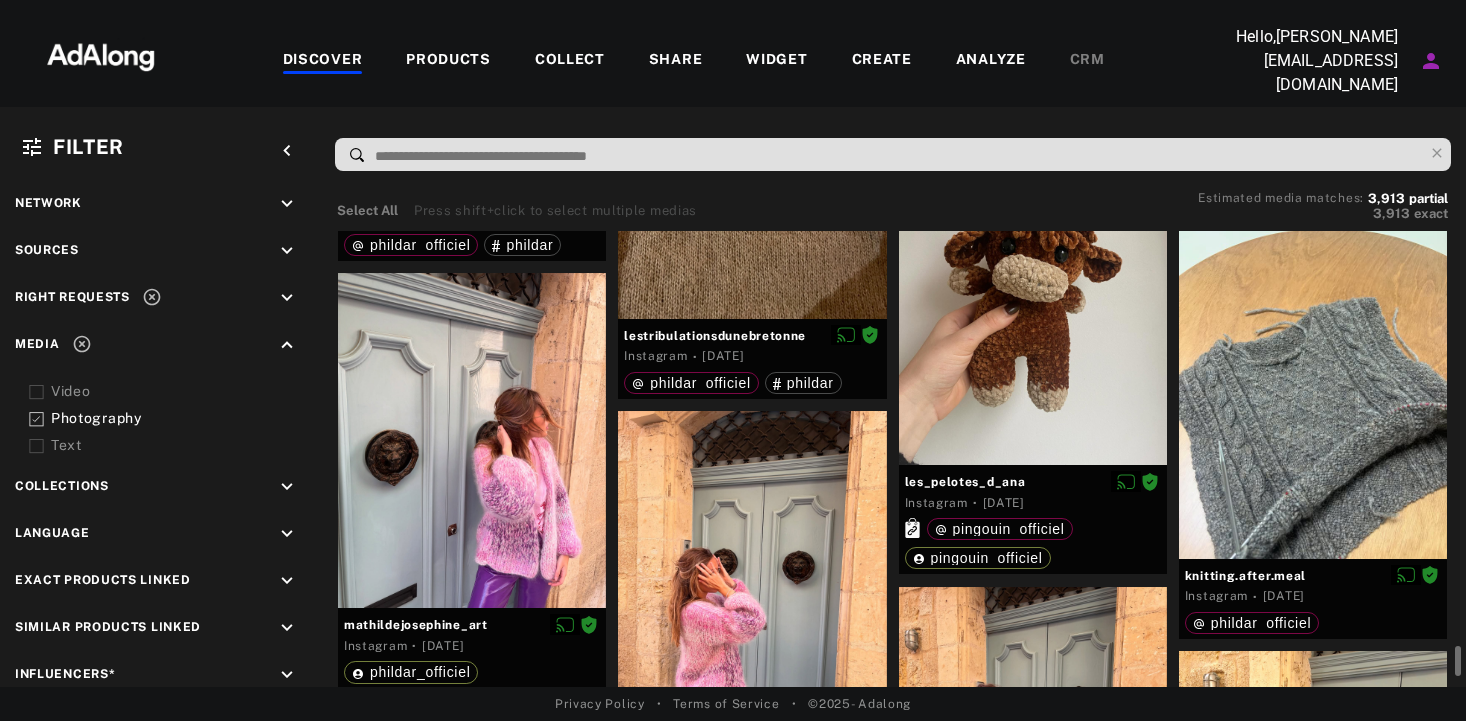 scroll, scrollTop: 94869, scrollLeft: 0, axis: vertical 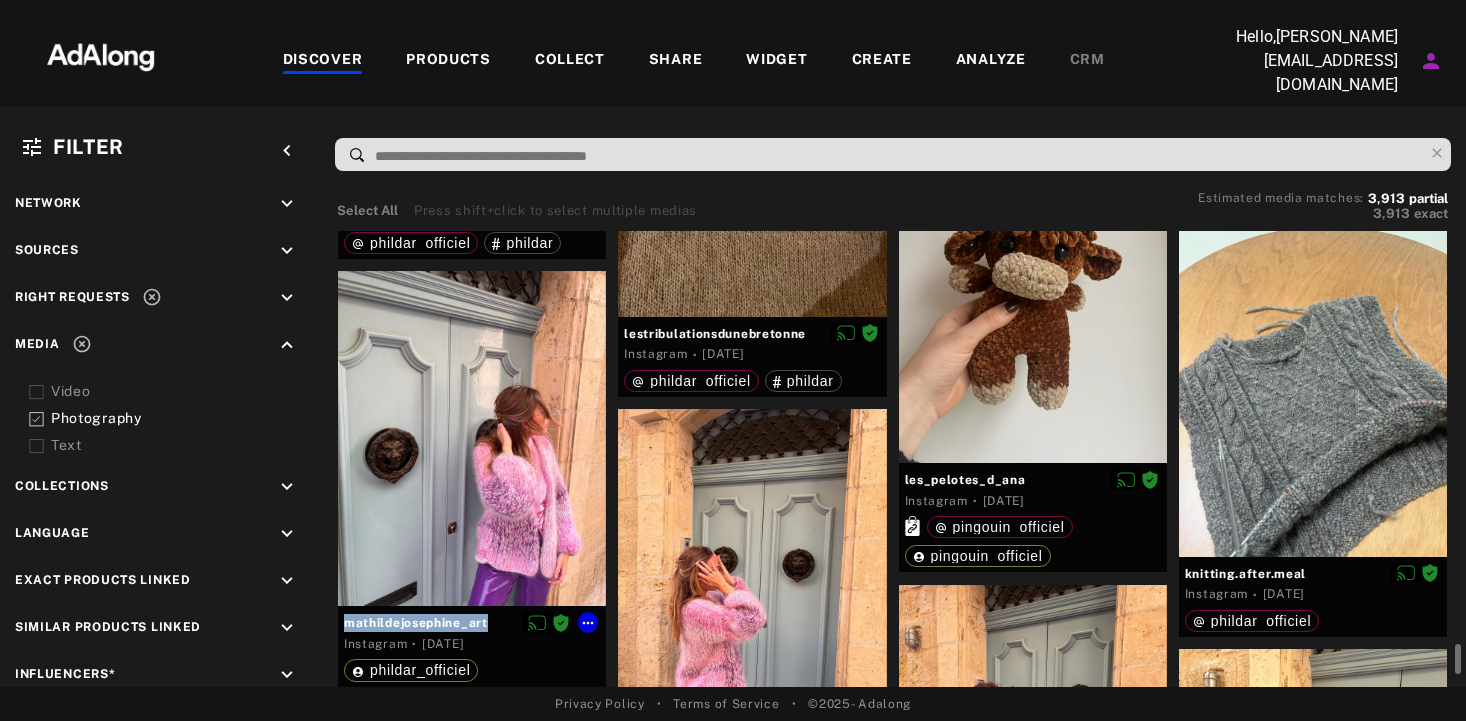 drag, startPoint x: 489, startPoint y: 618, endPoint x: 344, endPoint y: 618, distance: 145 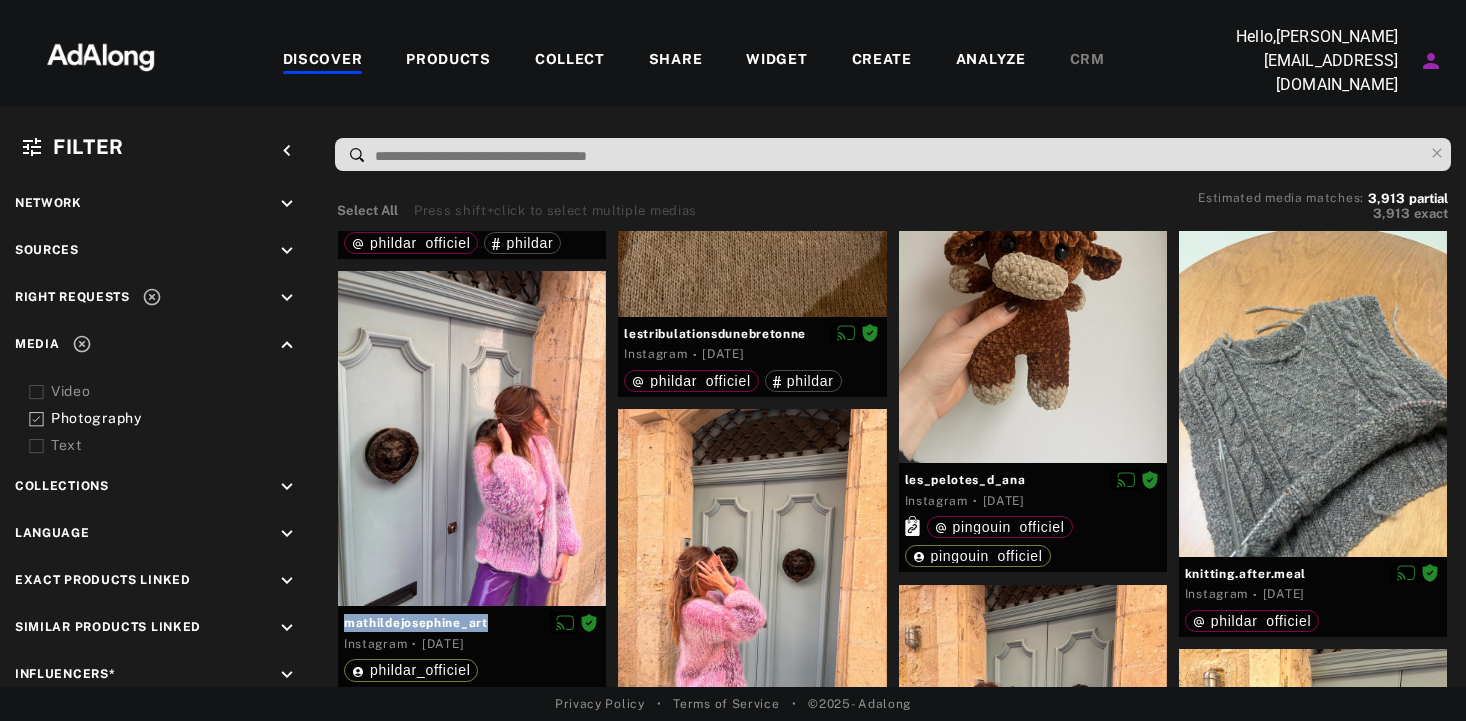 copy on "mathildejosephine_art" 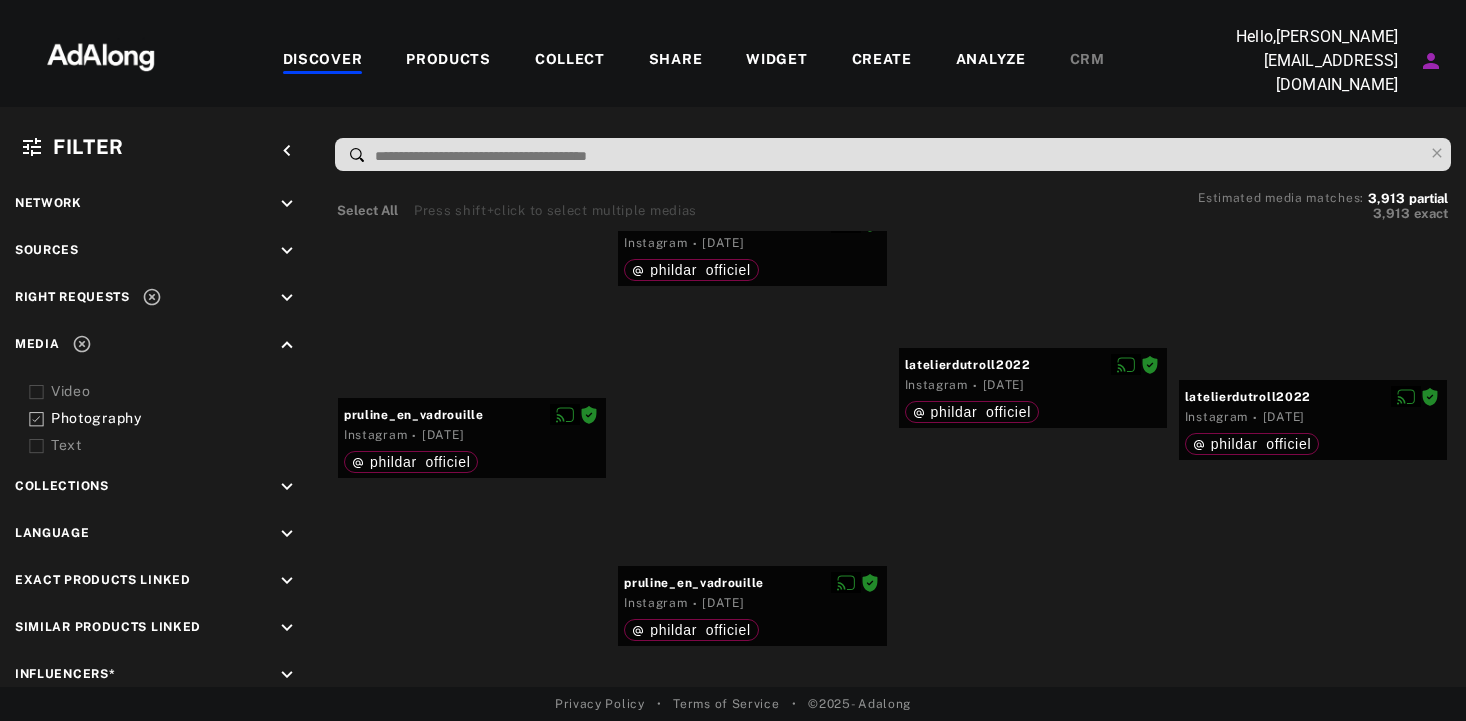 scroll, scrollTop: 141998, scrollLeft: 0, axis: vertical 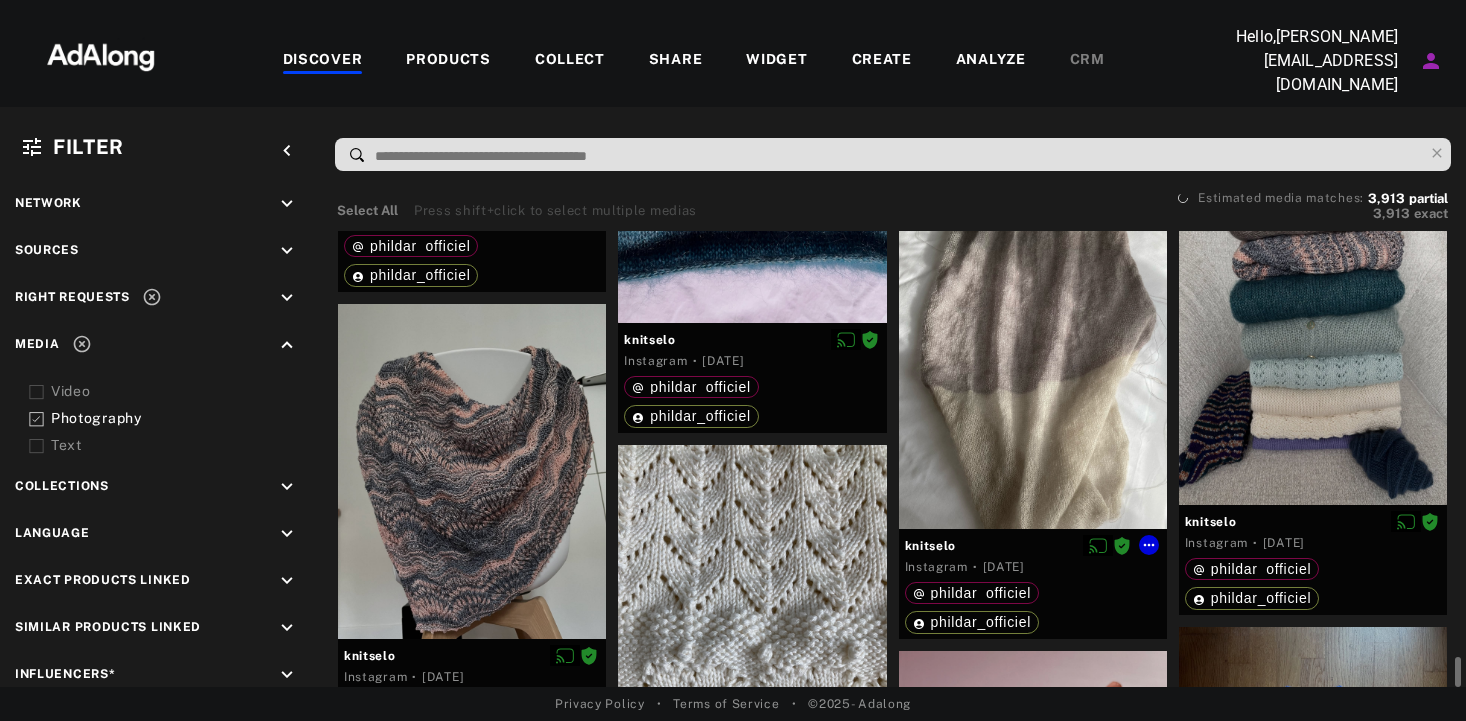 click at bounding box center [898, 156] 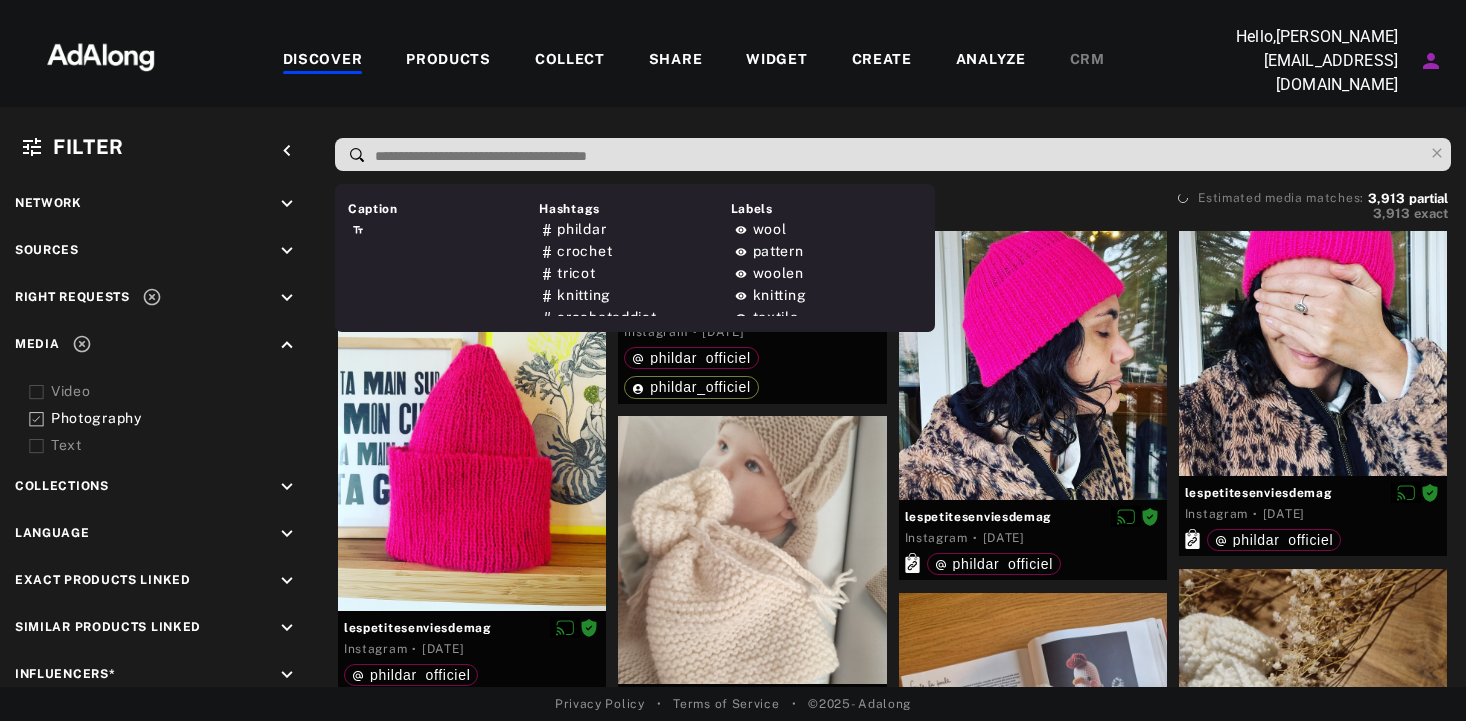 scroll, scrollTop: 153680, scrollLeft: 0, axis: vertical 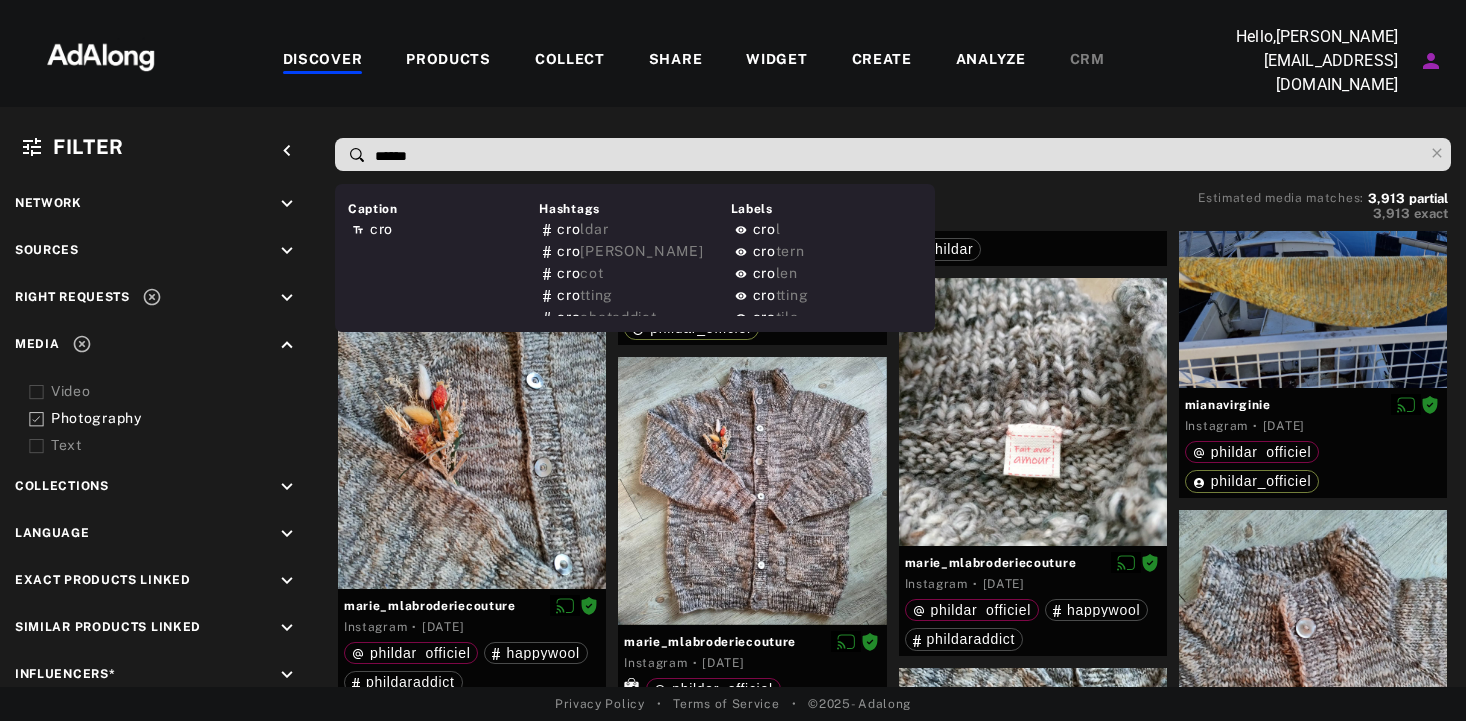 type on "*******" 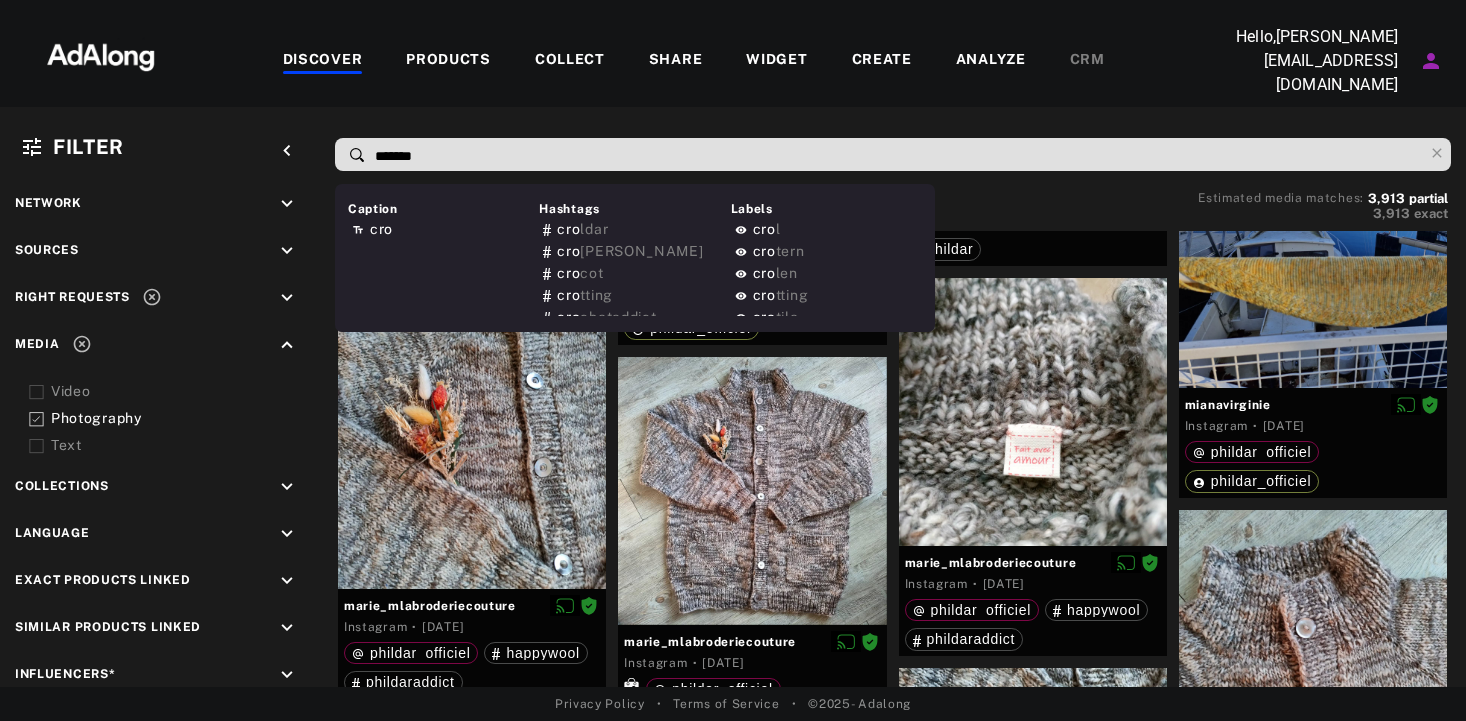 type 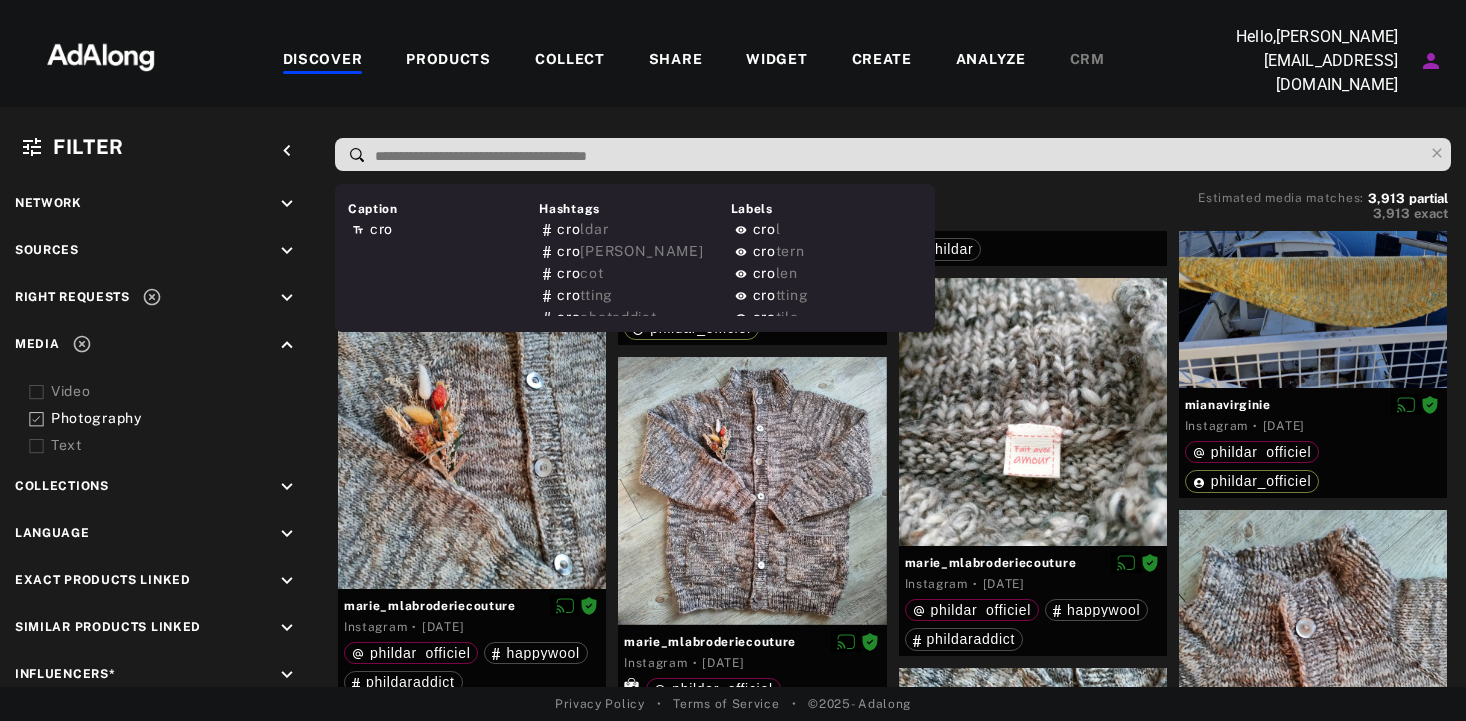 click at bounding box center [898, 156] 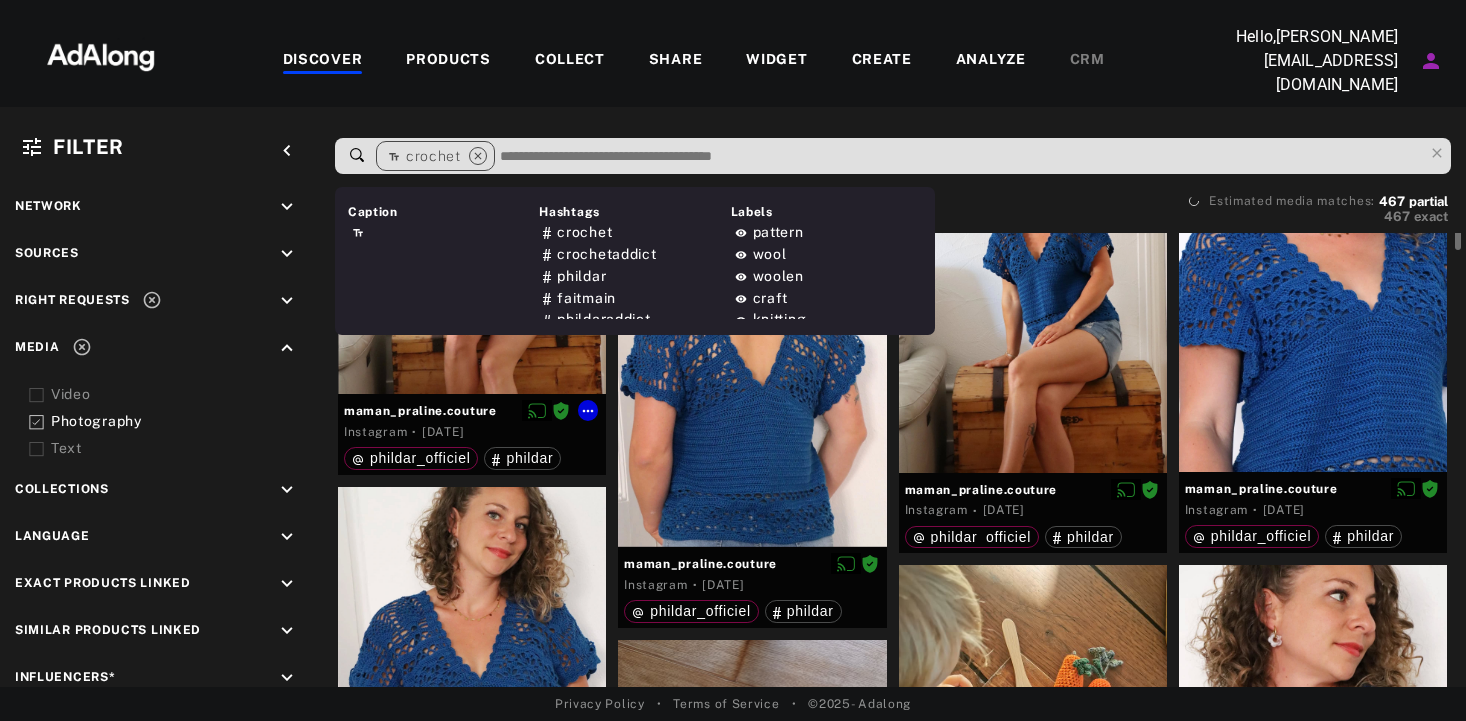 scroll, scrollTop: 1592, scrollLeft: 0, axis: vertical 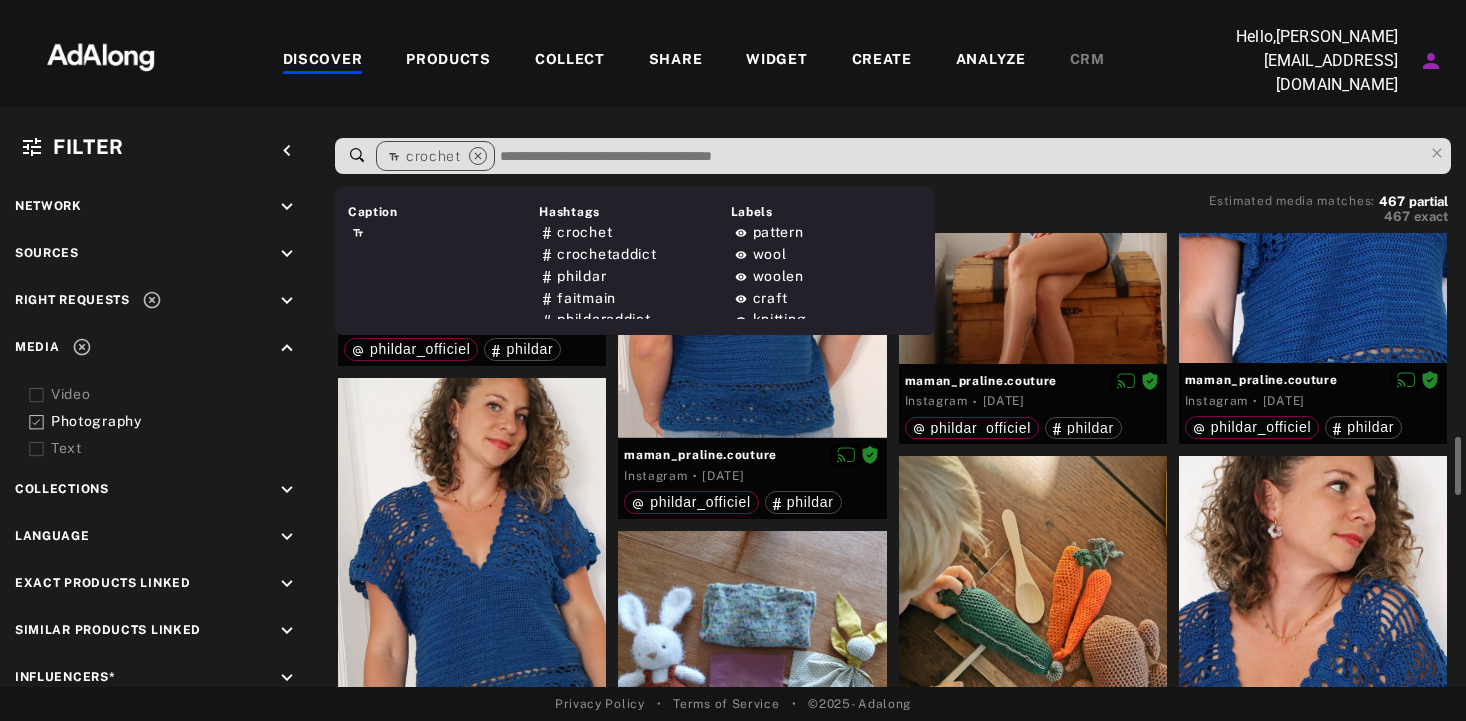 click on "maman_praline.couture Instagram · [DATE] phildar_officiel phildar" at bounding box center [472, 592] 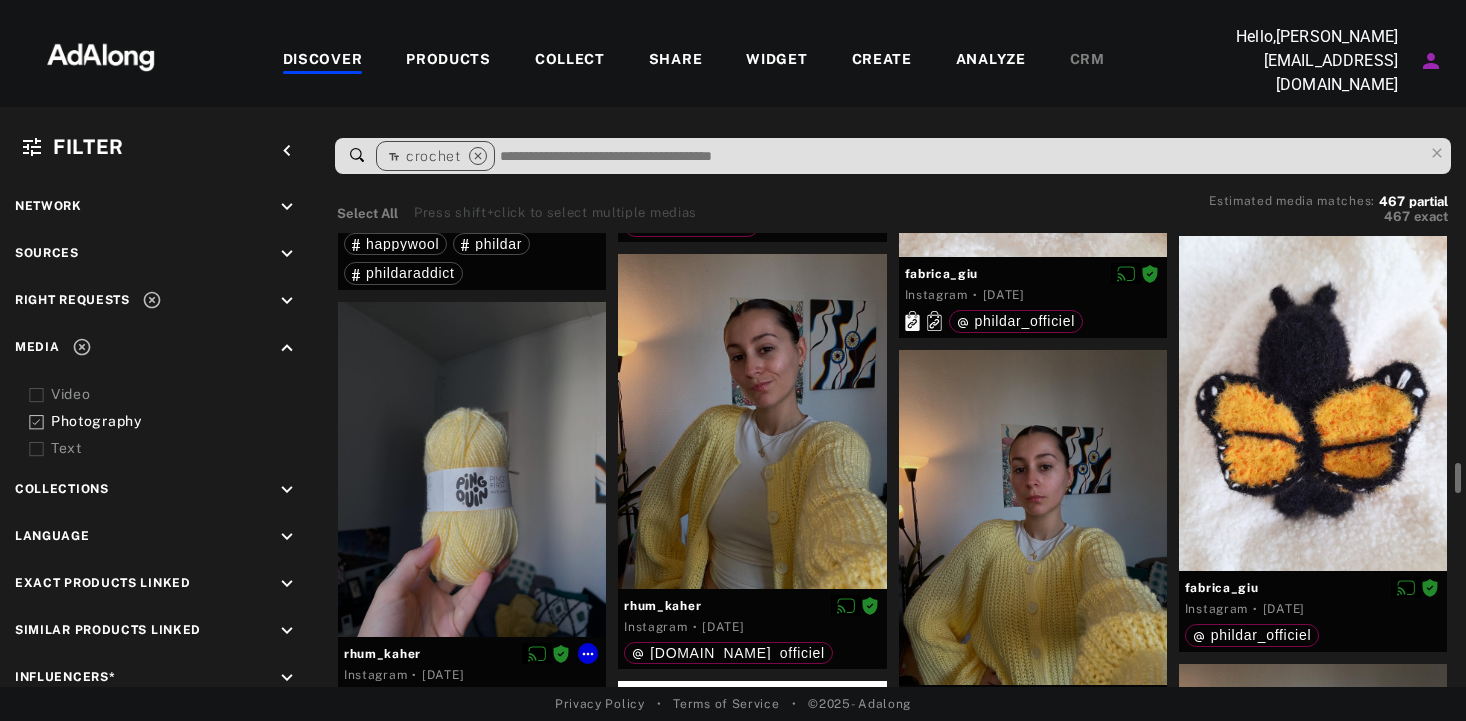scroll, scrollTop: 5589, scrollLeft: 0, axis: vertical 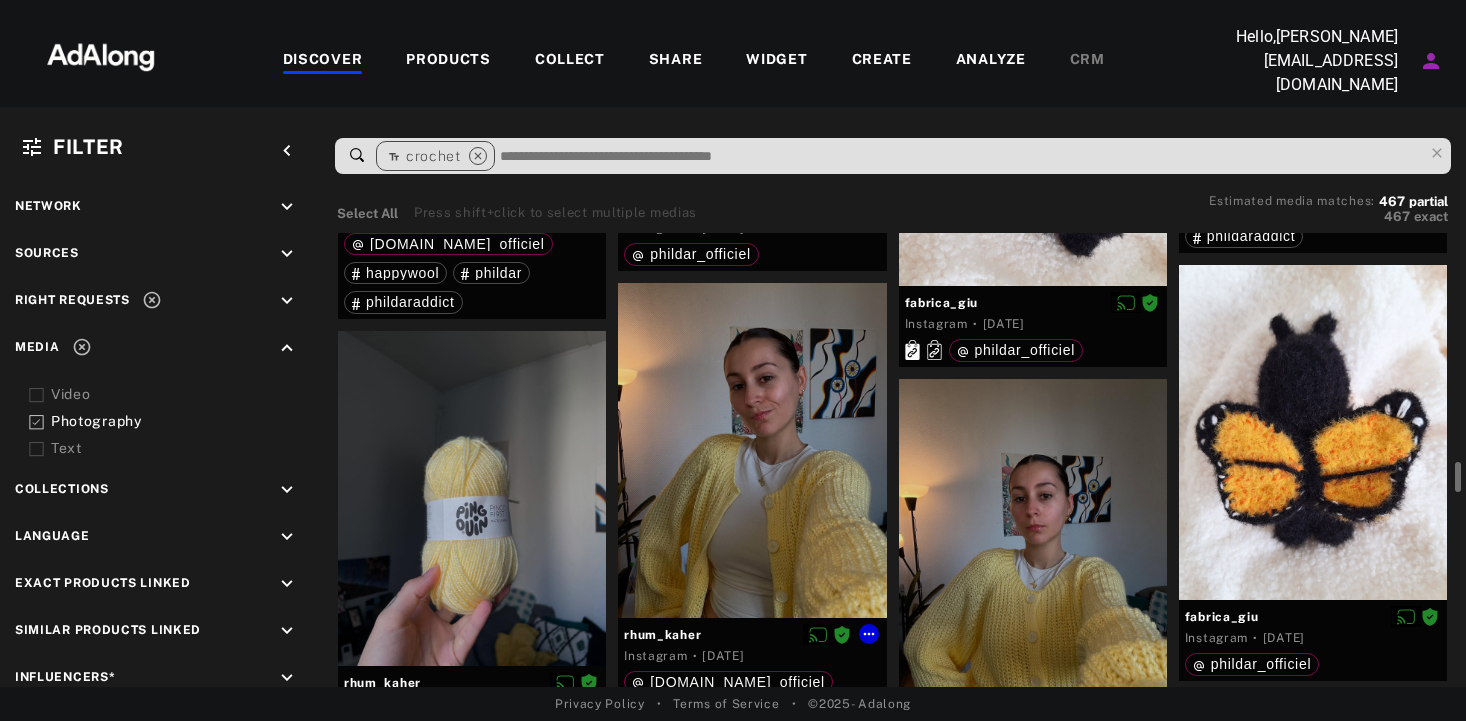 click at bounding box center (752, 450) 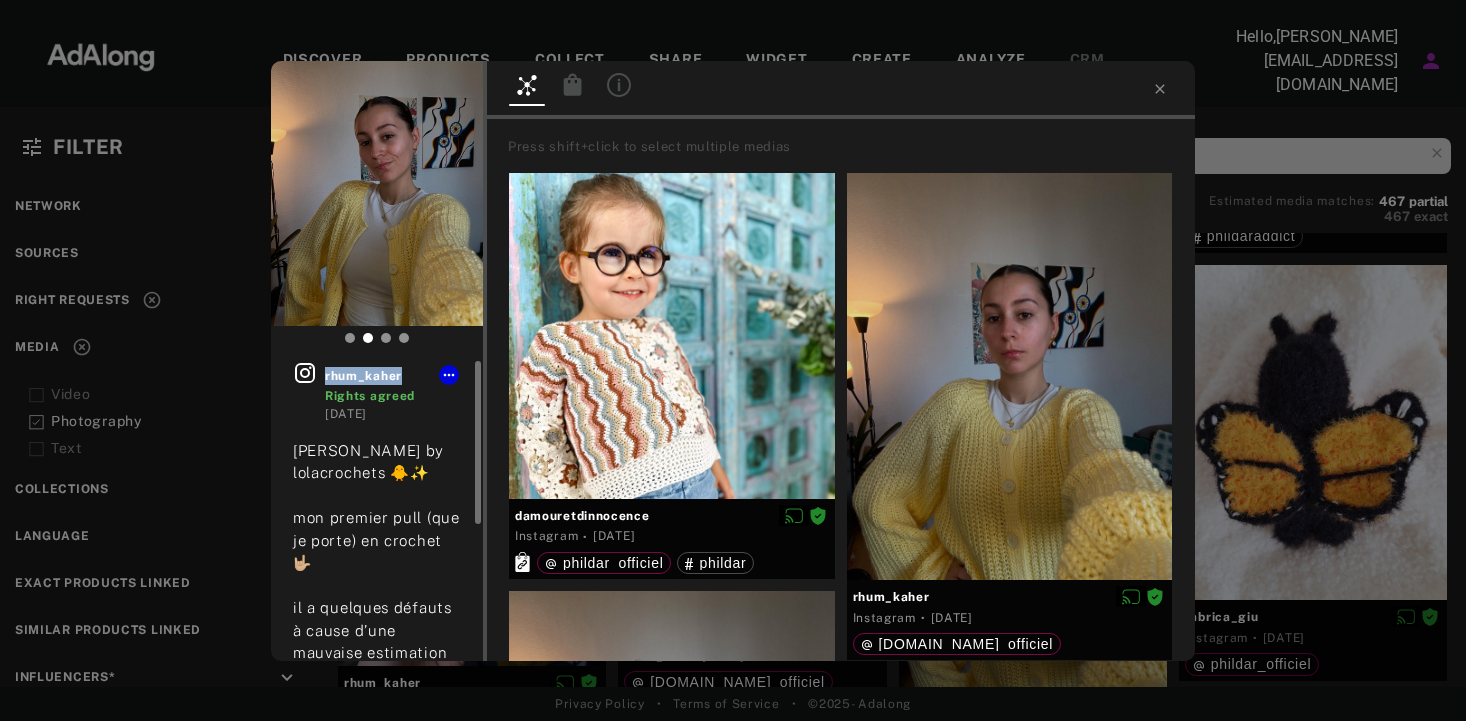 drag, startPoint x: 404, startPoint y: 381, endPoint x: 327, endPoint y: 380, distance: 77.00649 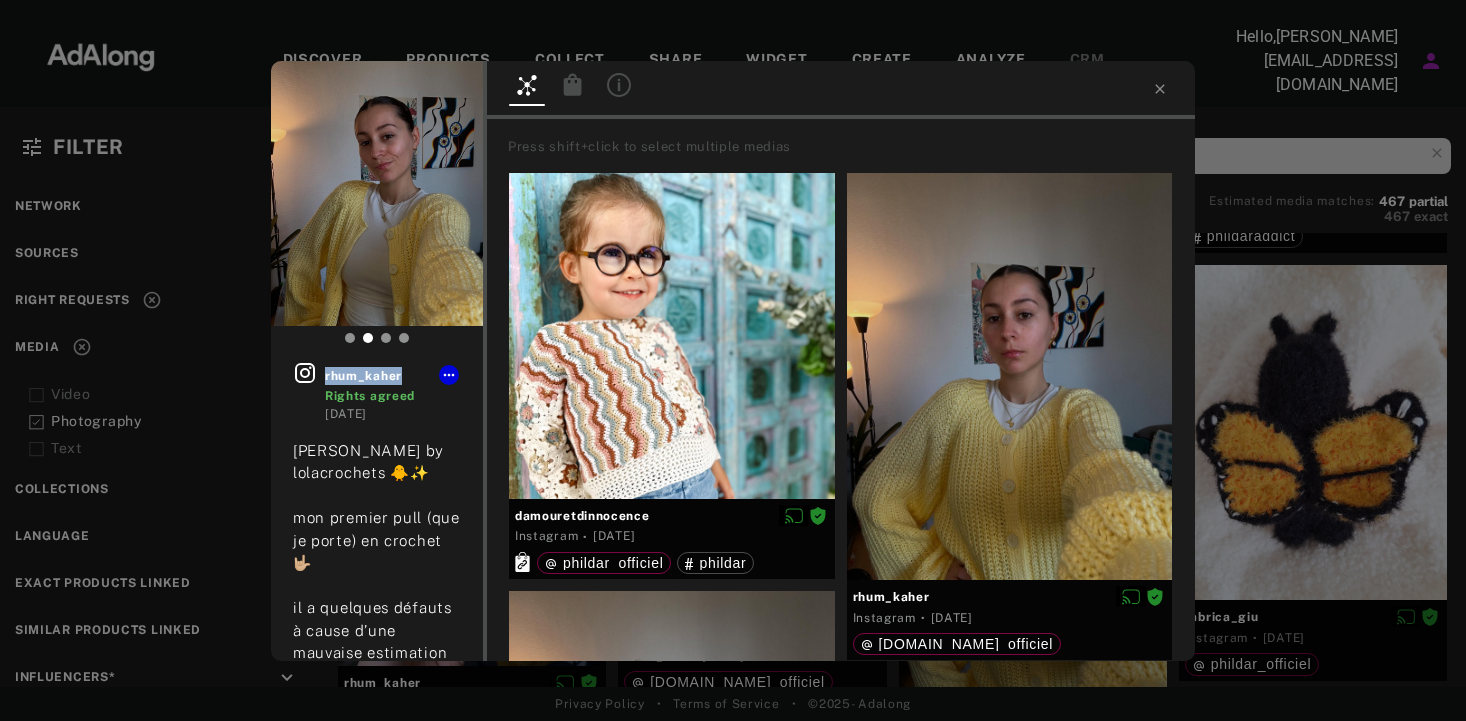 copy on "rhum_kaher" 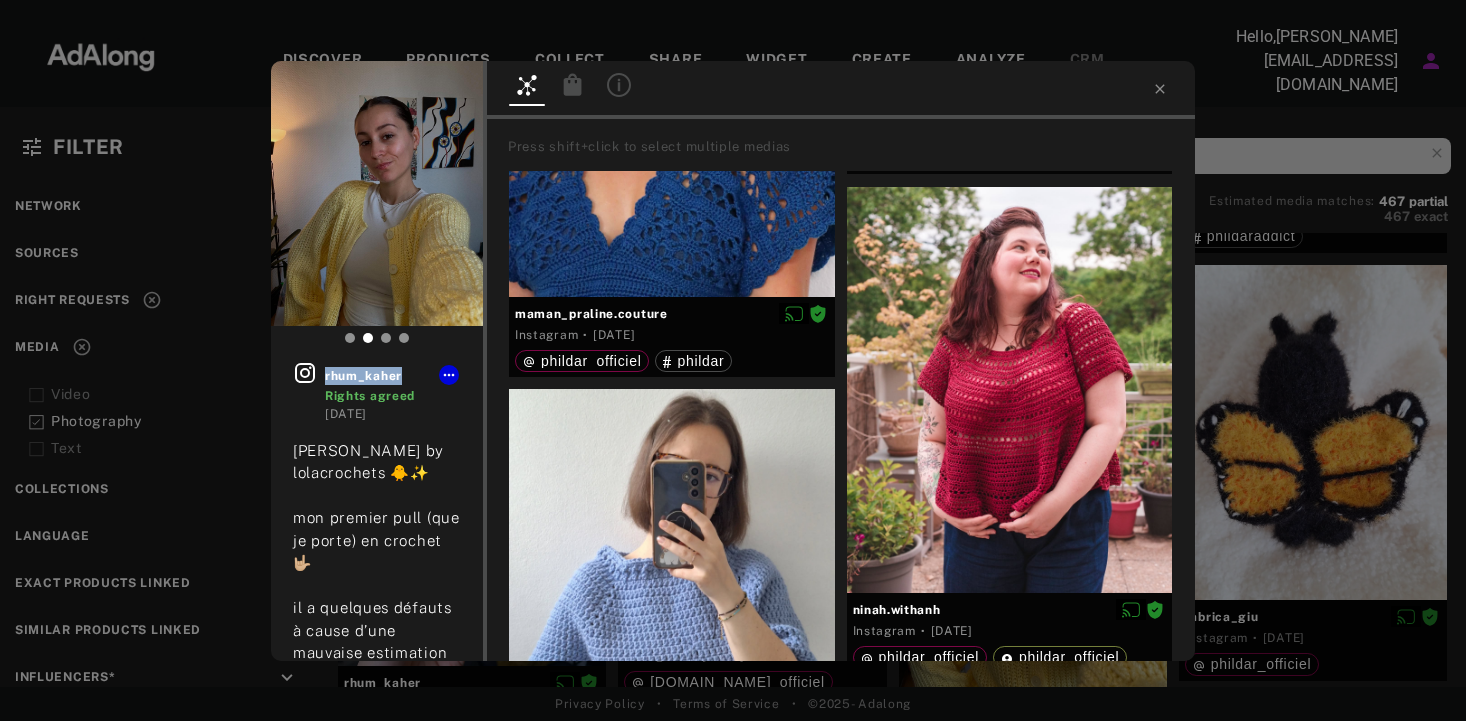 scroll, scrollTop: 6853, scrollLeft: 0, axis: vertical 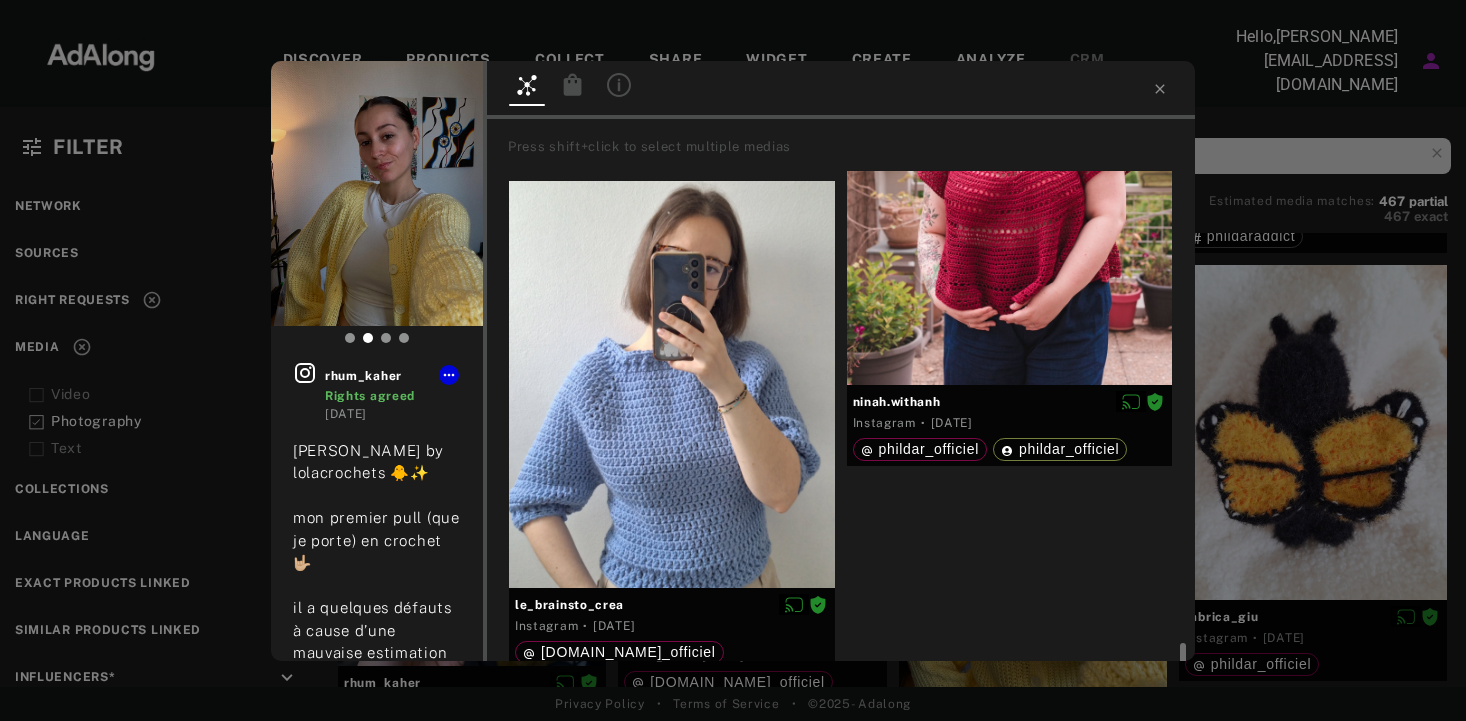 click on "rhum_kaher Rights agreed [DATE] [PERSON_NAME] by [PERSON_NAME] 🐥✨
mon premier pull (que je porte) en crochet 🤟🏼
il a quelques défauts à cause d’une mauvaise estimation de la taille but my bad, je l’aime quand même (et dieu merci, j’ai mis 3 semaines pour le faire et beaucoup d’heures mais ça valait le coup)
•pingo first « zeste » de chez [DOMAIN_NAME]_officiel Press shift+click to select multiple medias damouretdinnocence Instagram · [DATE] phildar_officiel [PERSON_NAME] Instagram · [DATE] [DOMAIN_NAME]_officiel rhum_kaher Instagram · [DATE] [DOMAIN_NAME]_officiel the_crafty_quince Instagram · [DATE] pingouin_officiel [DOMAIN_NAME]_officiel [DOMAIN_NAME]_officiel gauxcam Instagram · [DATE] pingouin_officiel gauxcam Instagram · [DATE] pingouin_officiel [DOMAIN_NAME]_officiel Instagram · [DATE] pingouin_officiel [DOMAIN_NAME]_officiel [DOMAIN_NAME]_officiel happywool happywoolers yarnaddict laccrocheteuse Instagram · phildar" at bounding box center [733, 360] 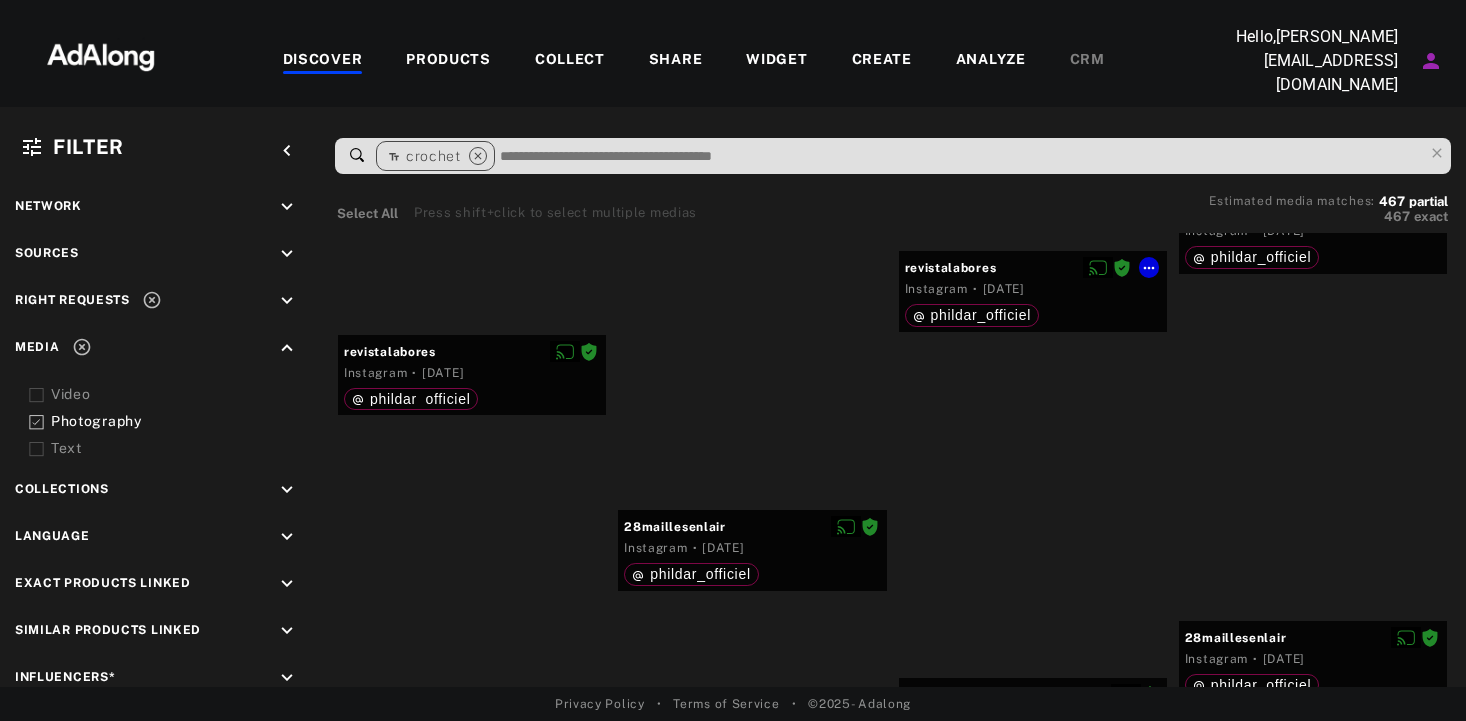 scroll, scrollTop: 31436, scrollLeft: 0, axis: vertical 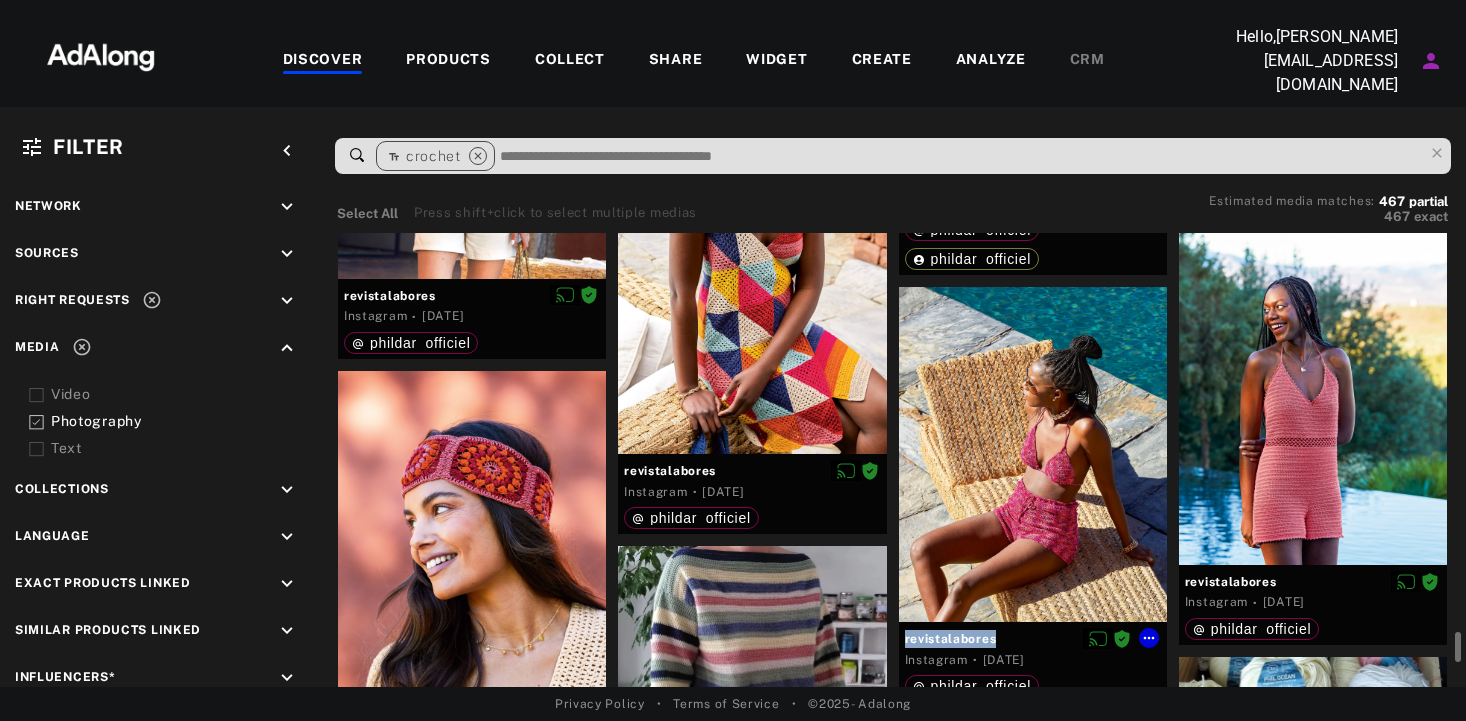 drag, startPoint x: 1009, startPoint y: 637, endPoint x: 891, endPoint y: 630, distance: 118.20744 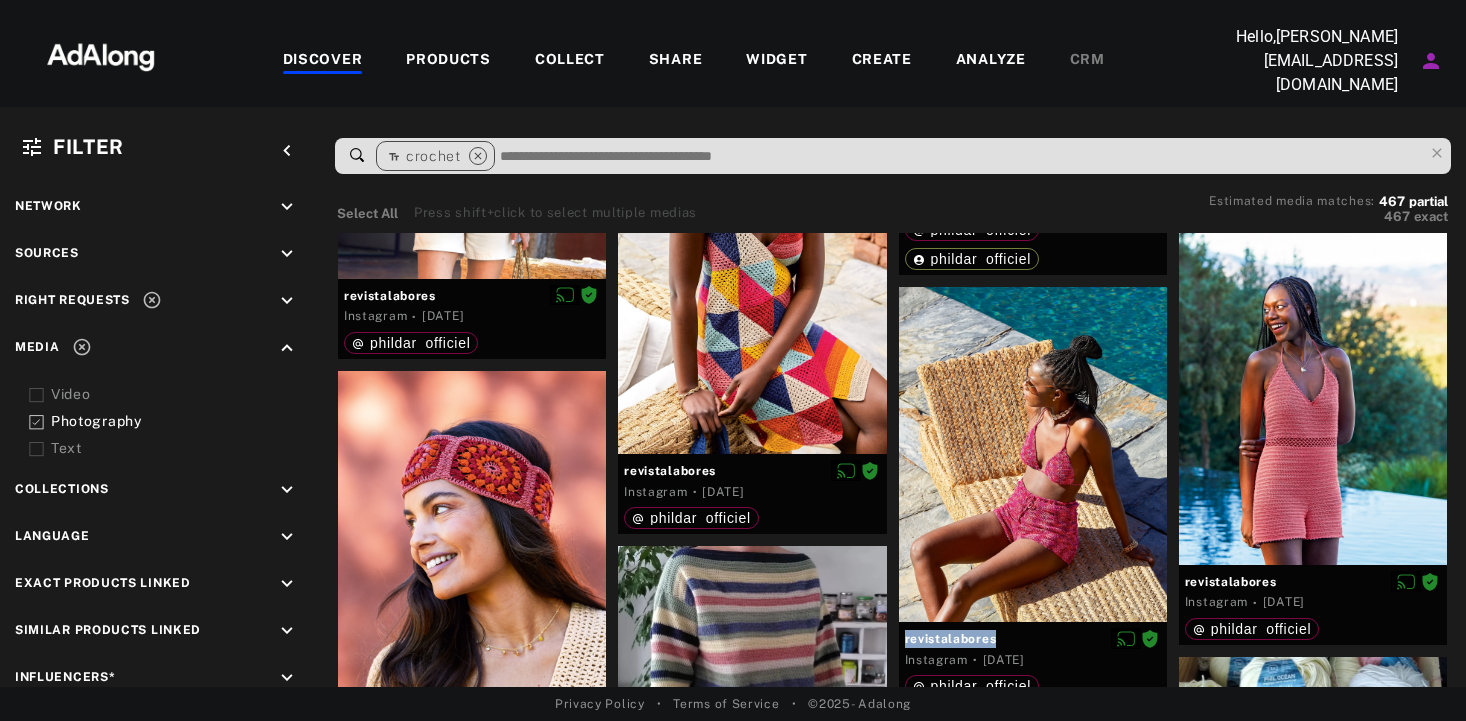 copy on "revistalabores" 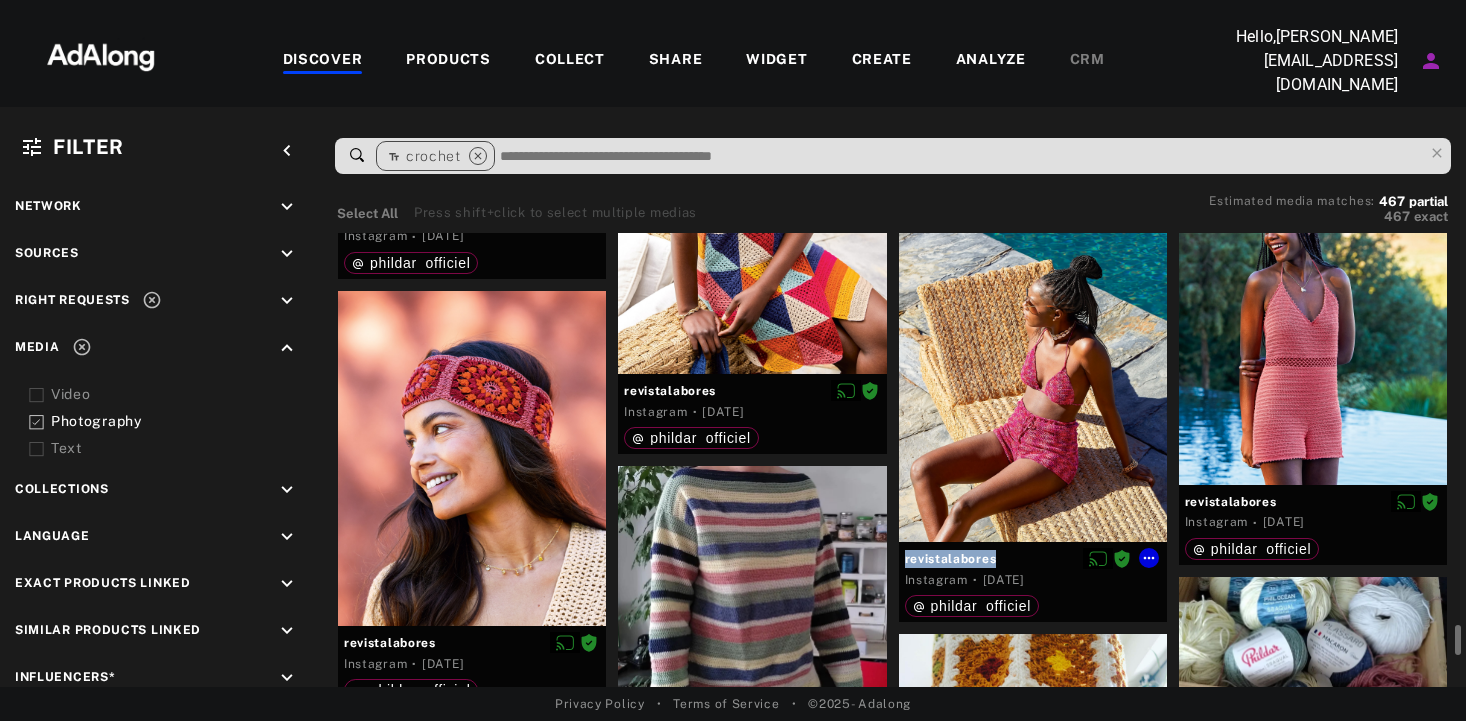 scroll, scrollTop: 31539, scrollLeft: 0, axis: vertical 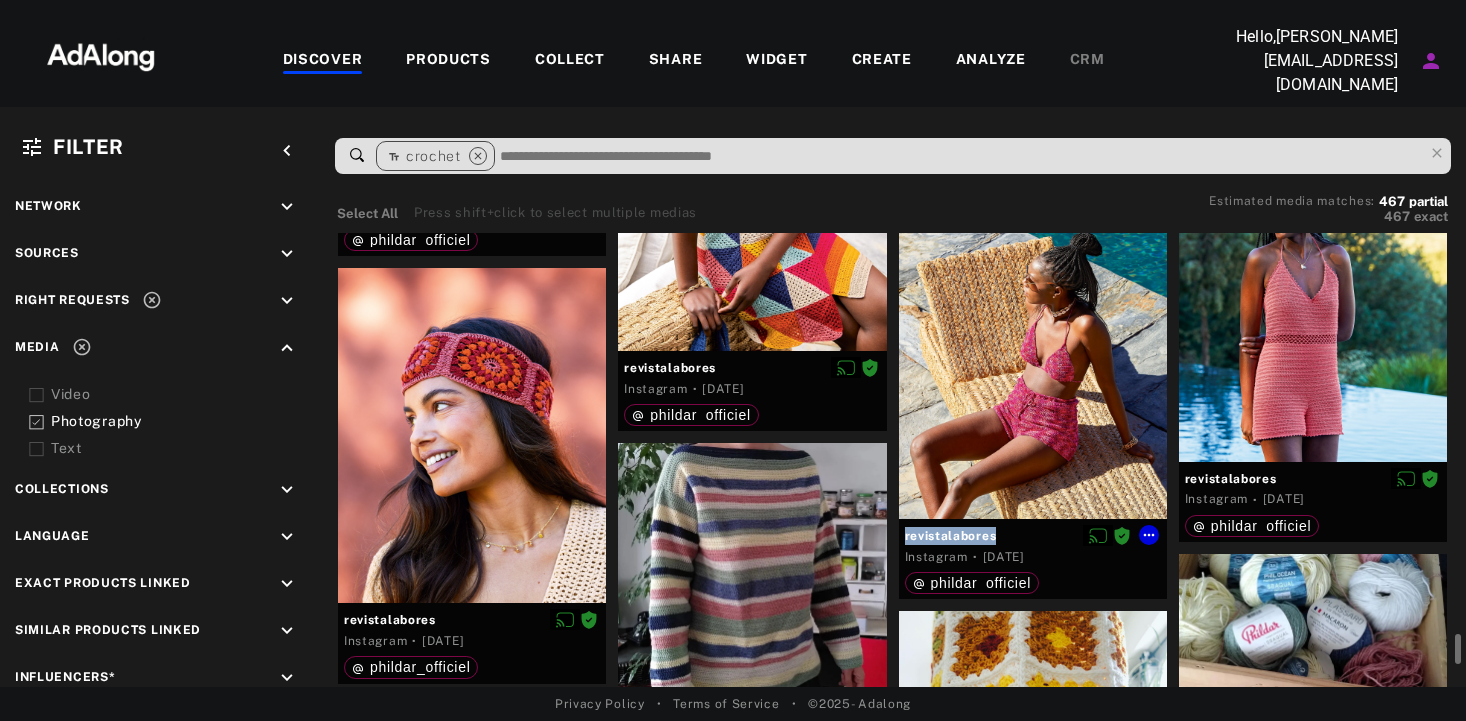 click at bounding box center [1033, 351] 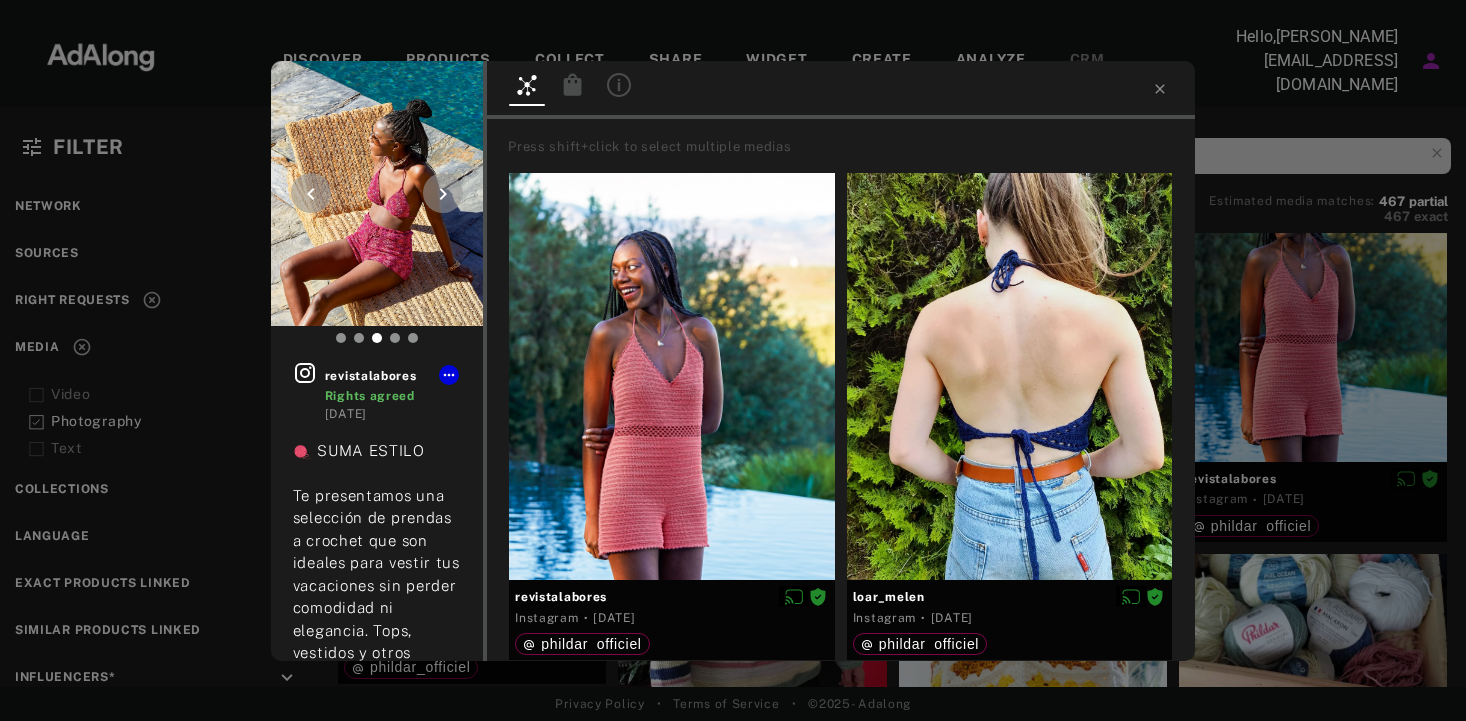 click 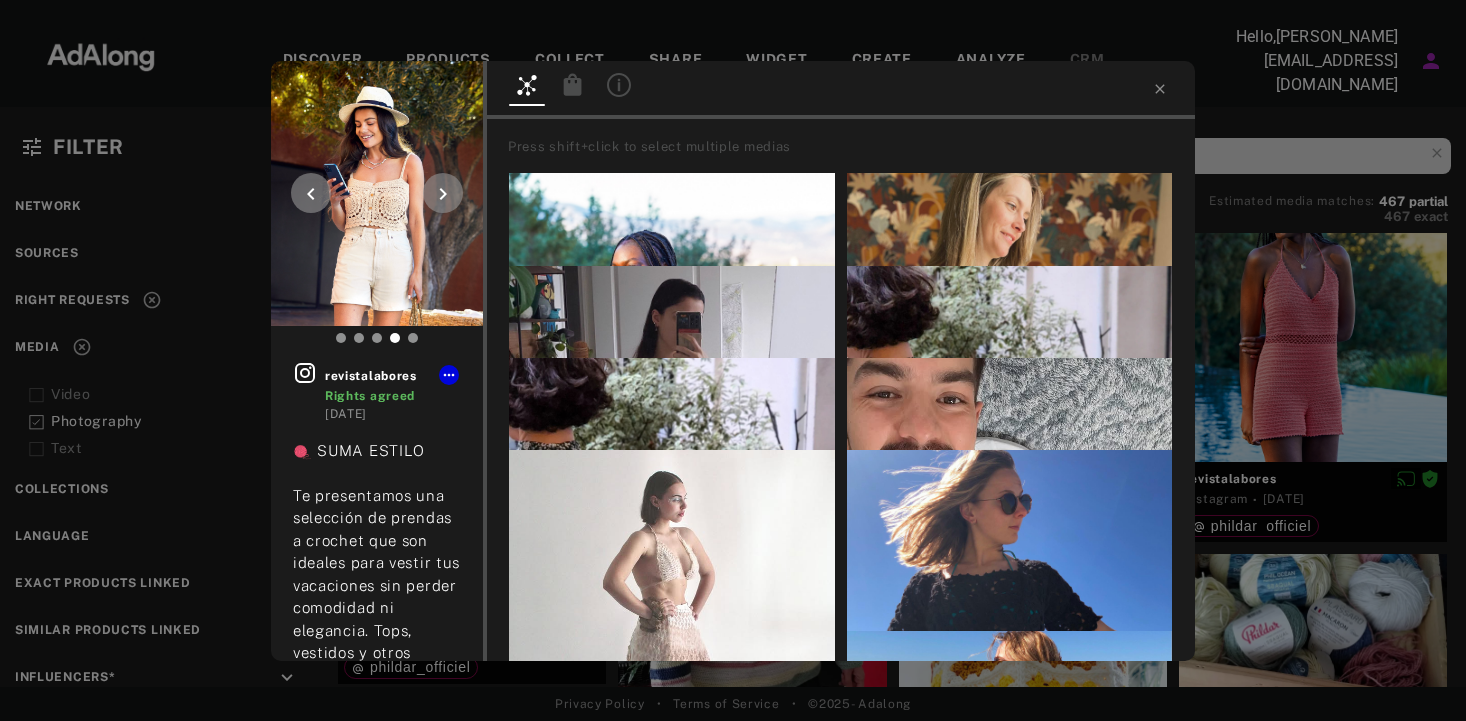 click at bounding box center (443, 193) 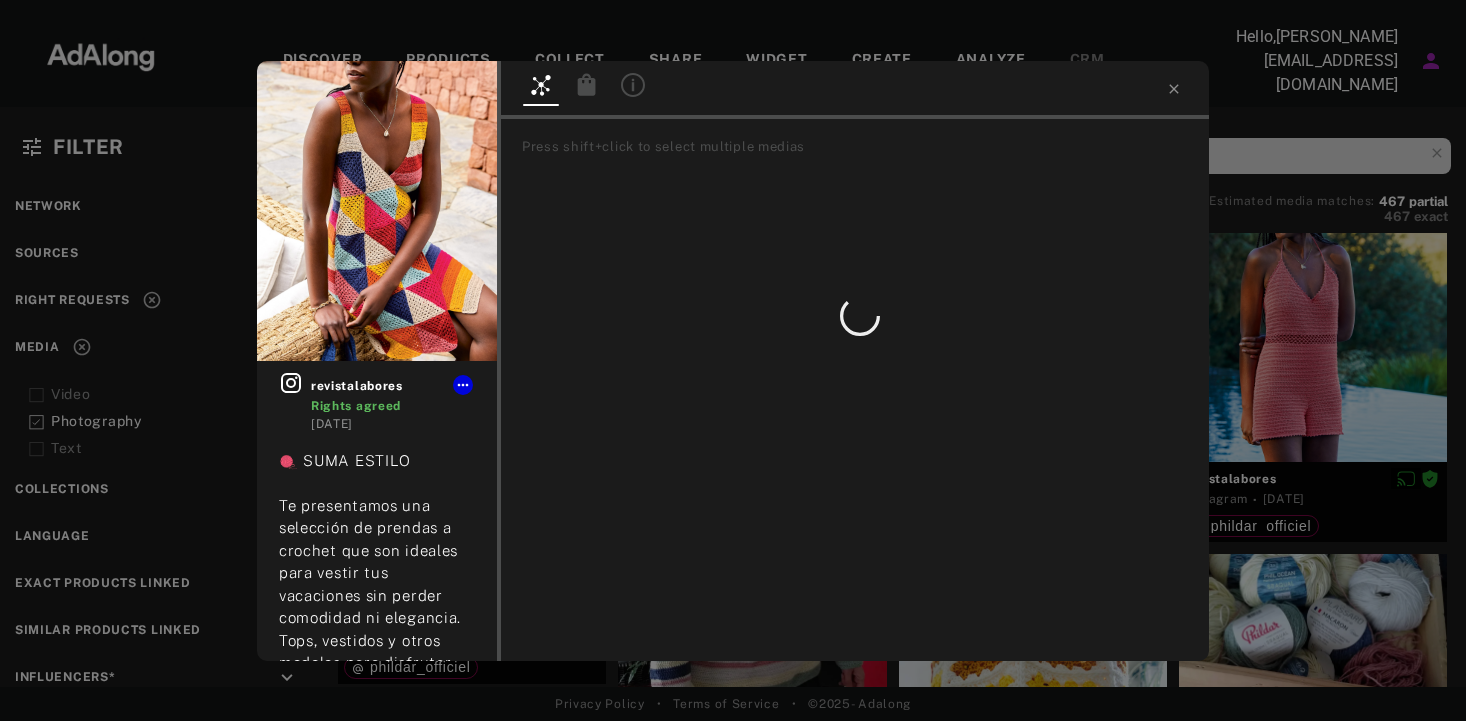click at bounding box center (377, 211) 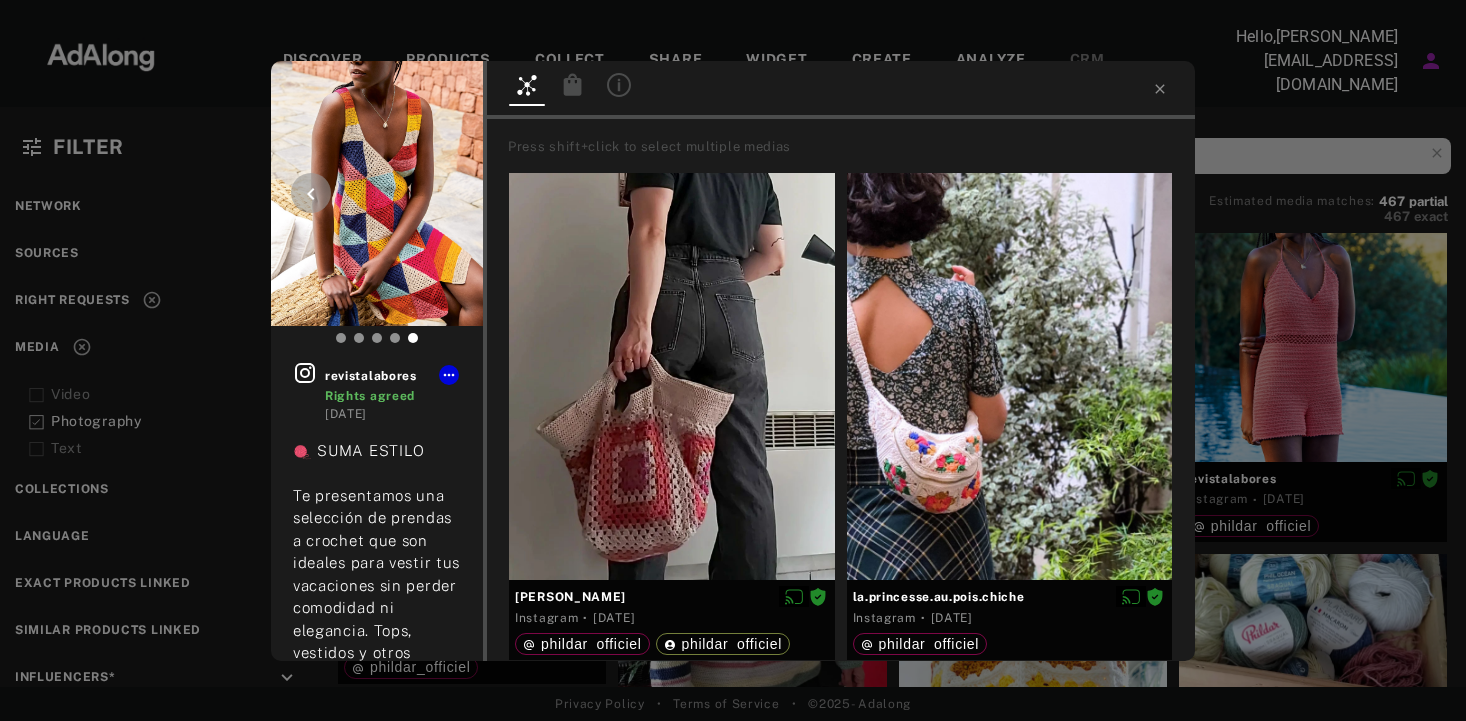 click 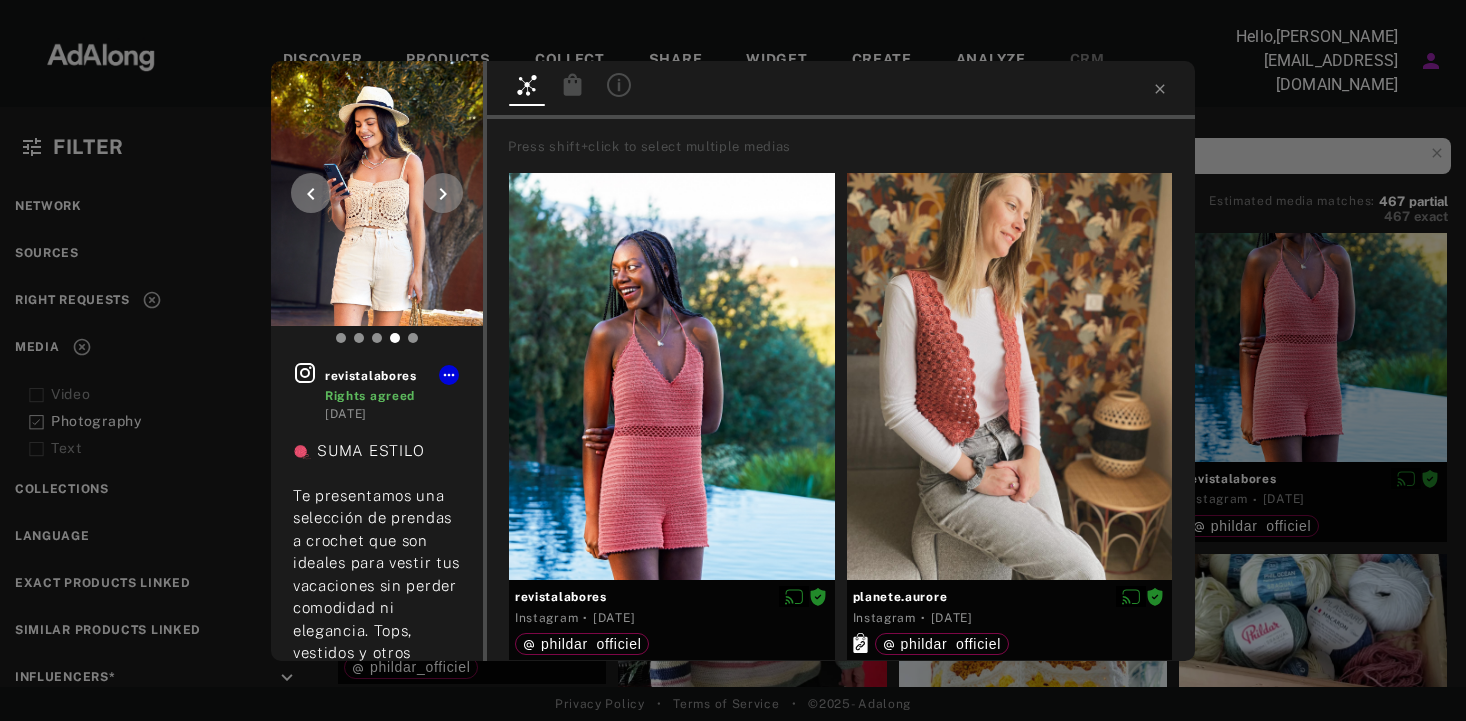 click 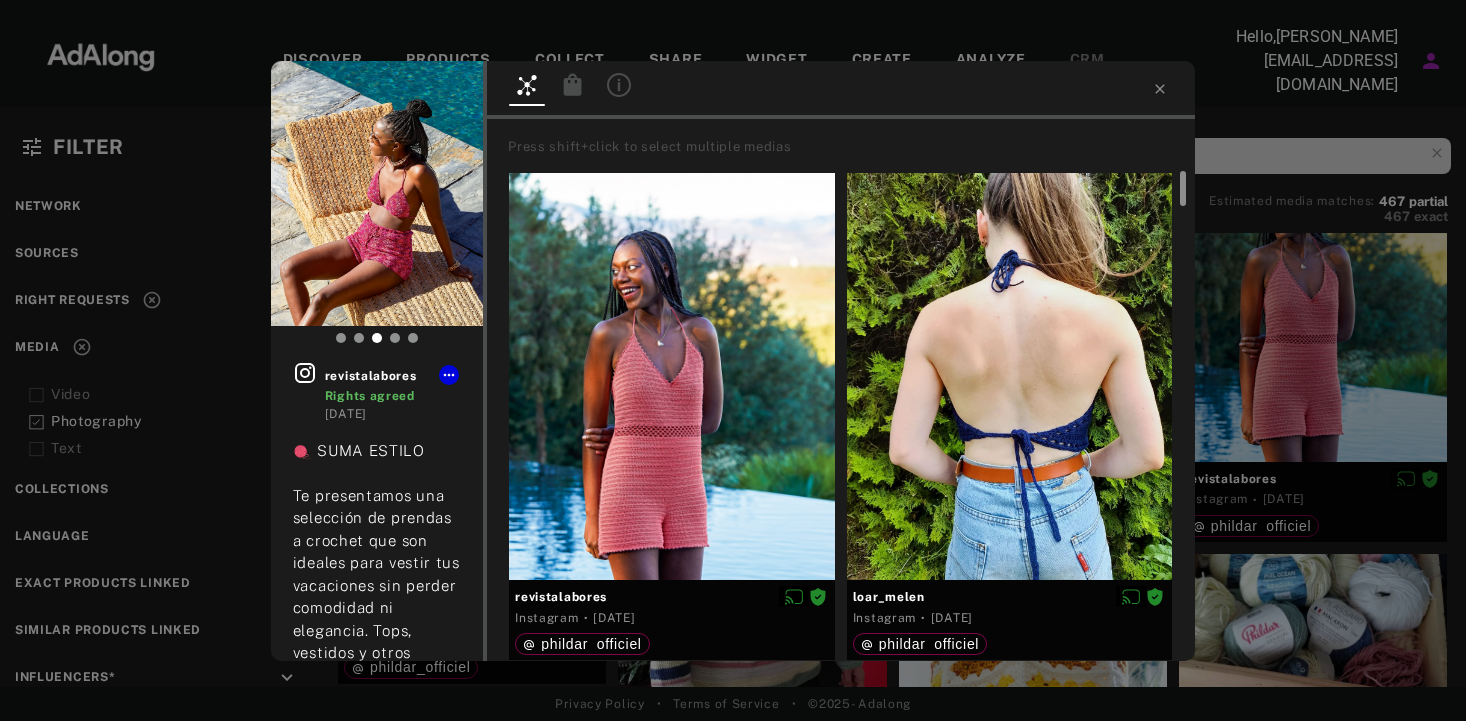 click at bounding box center (1180, 425) 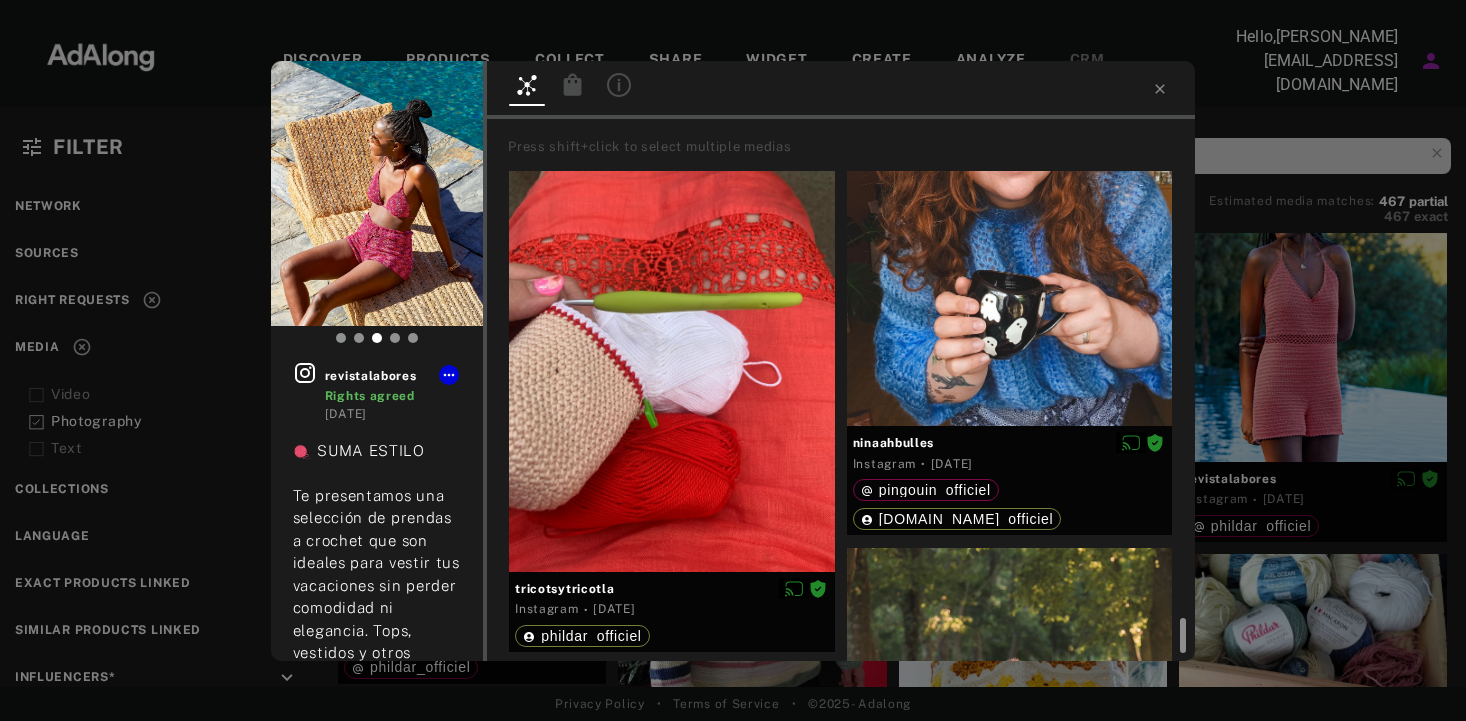 scroll, scrollTop: 6808, scrollLeft: 0, axis: vertical 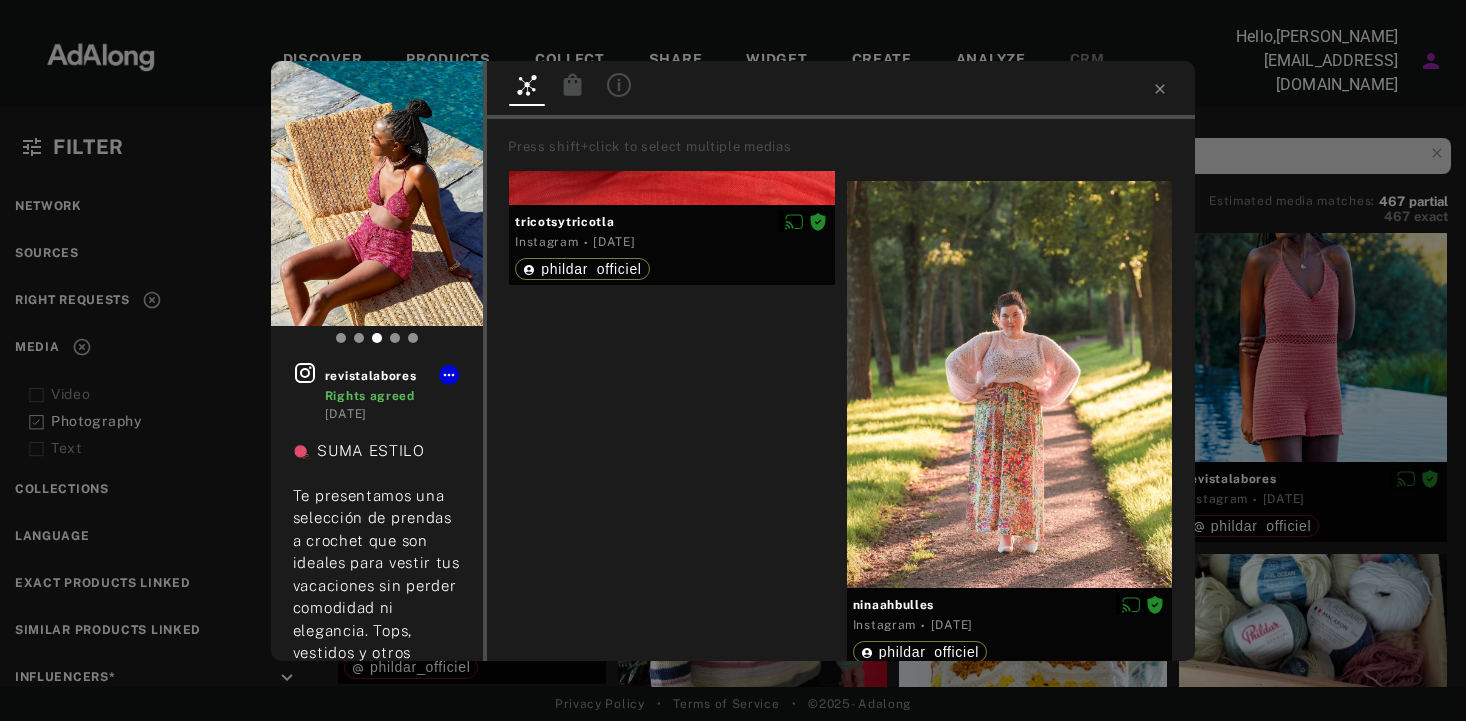click on "revistalabores Rights agreed [DATE] 🧶 SUMA ESTILO
Te presentamos una selección de prendas a crochet que son ideales para vestir tus vacaciones sin perder comodidad ni elegancia. Tops, vestidos y otros modelos para disfrutar del verano con mucha clase.
👉🏼 Encuentra las explicaciones, gráficos y dibujos para poder realizar las labores en casa en  #Labores775
👉🏼  Ya disponible en tu quiosco y en nuestra web: [URL][DOMAIN_NAME]
👉🏼 También en Amazon: [URL][DOMAIN_NAME]
👉🏼 Si no quieres perderte ningún número, puedes suscribirte en: [URL][DOMAIN_NAME]
Fotos [PERSON_NAME]
#LaboresdelHogar   #Labores   #Manualidades   #DIY   #patchwork   #bordado   #crochet   #ganchillo Press shift+click to select multiple medias revistalabores Instagram · [DATE] phildar_officiel loar_melen Instagram · [DATE] phildar_officiel revistalabores Instagram · · ·" at bounding box center [733, 360] 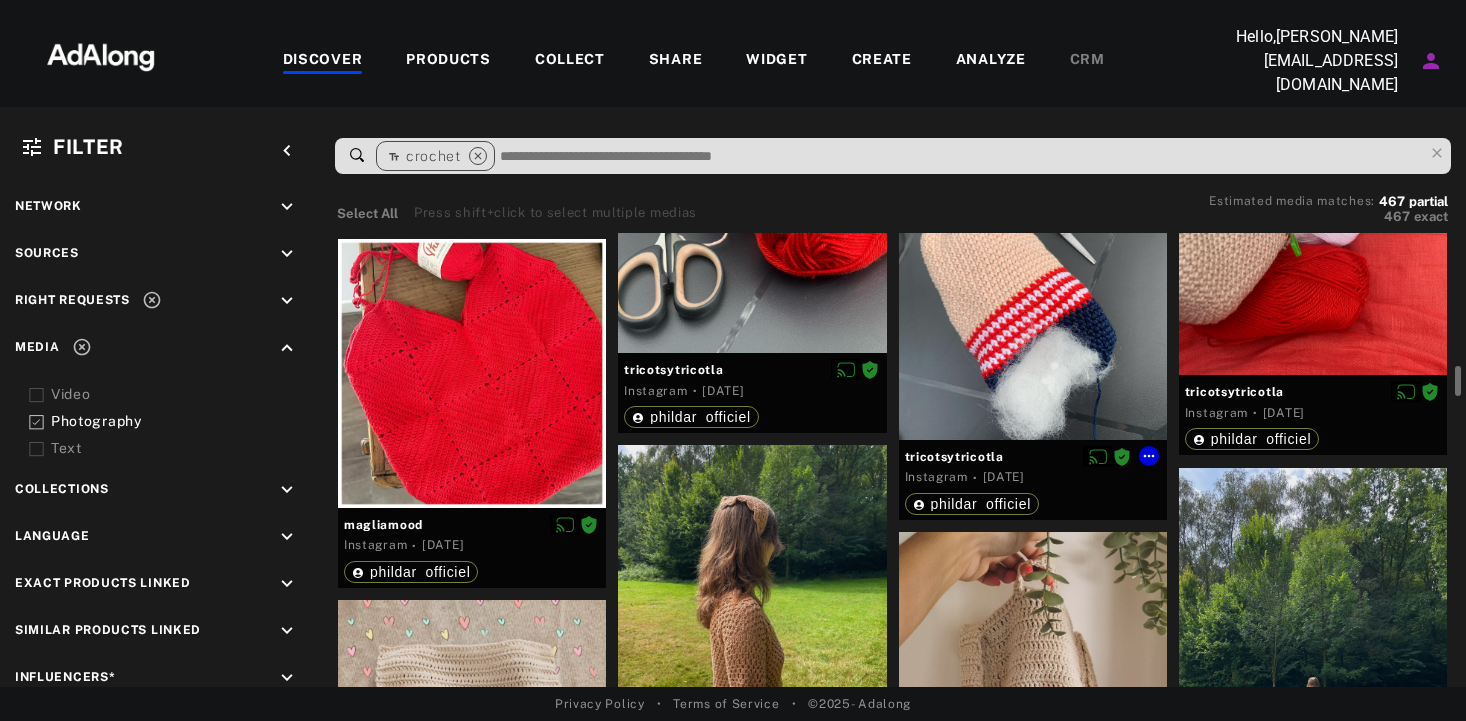 scroll, scrollTop: 27982, scrollLeft: 0, axis: vertical 